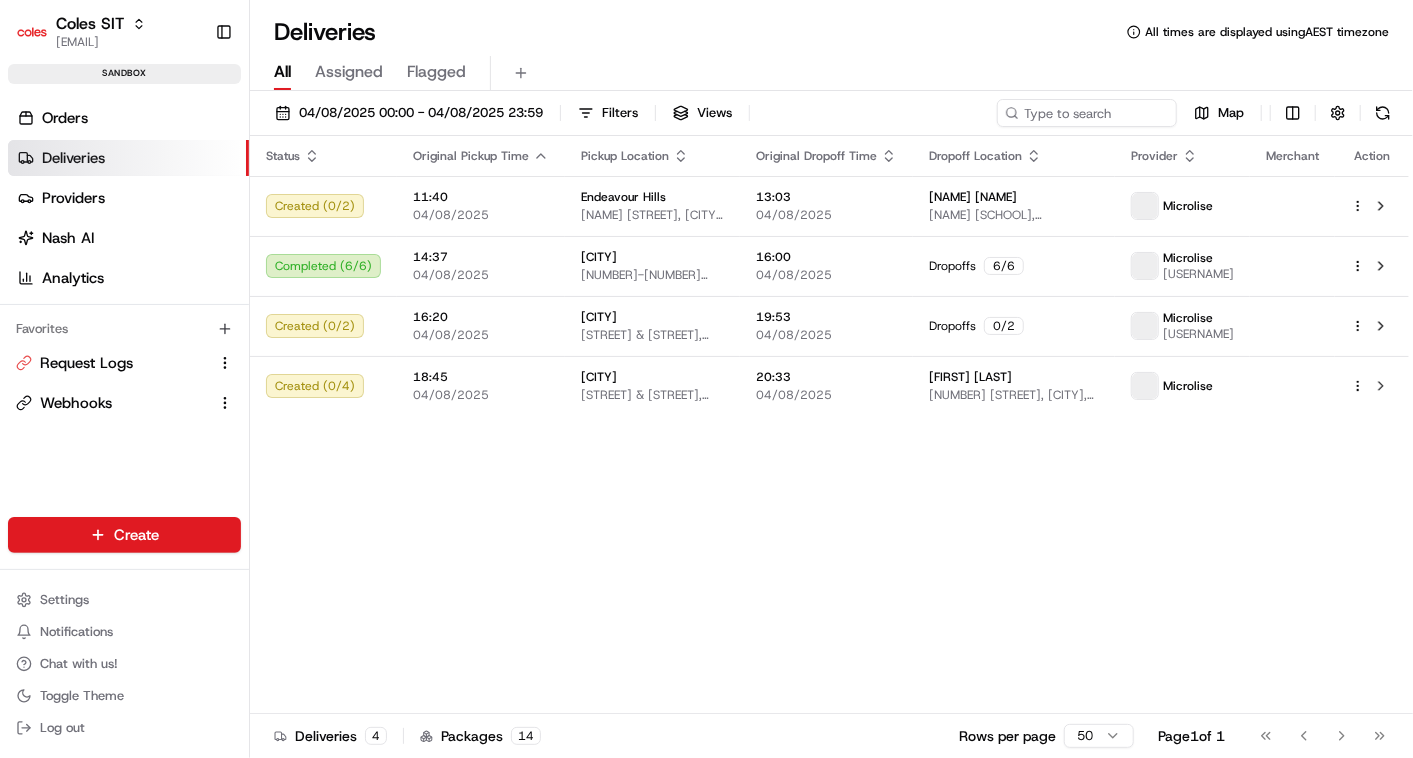 scroll, scrollTop: 0, scrollLeft: 0, axis: both 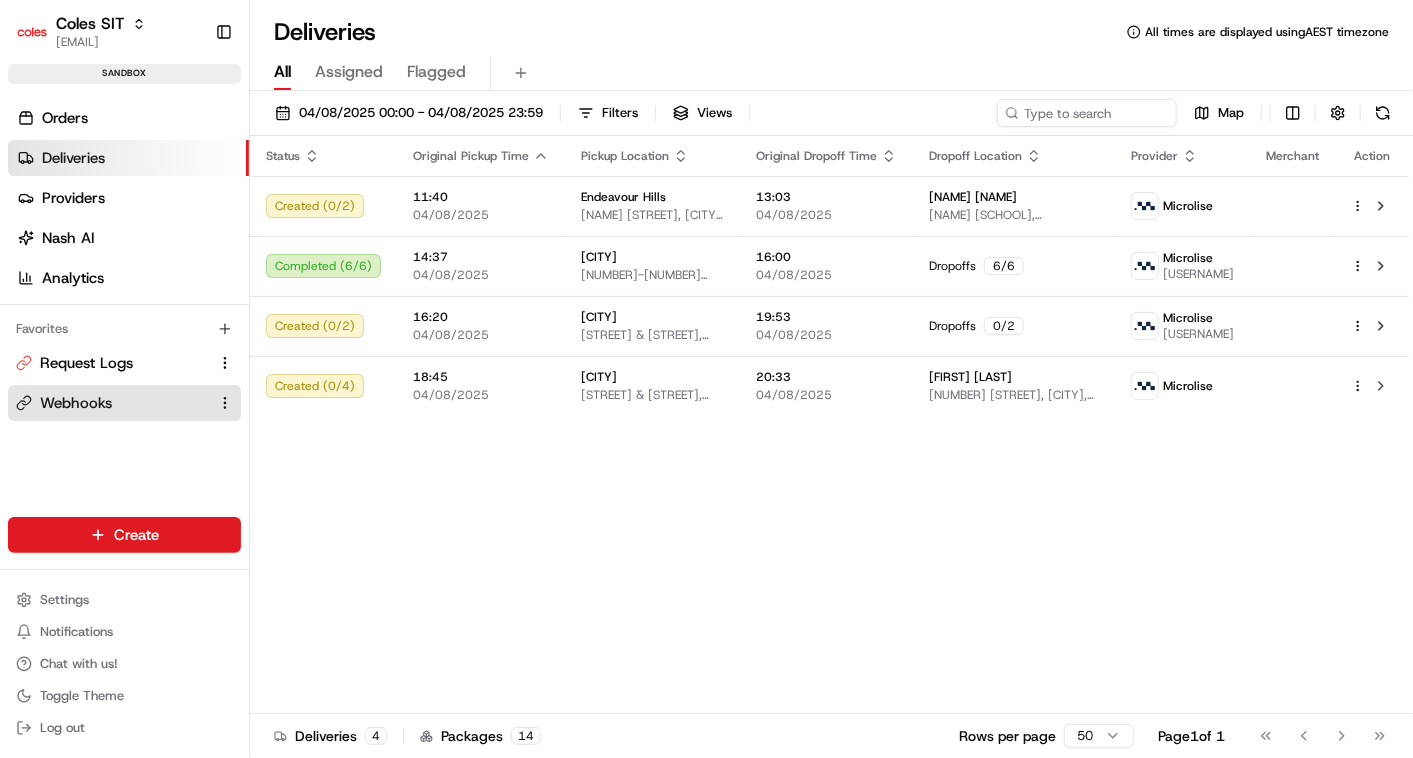 click on "Webhooks" at bounding box center (112, 403) 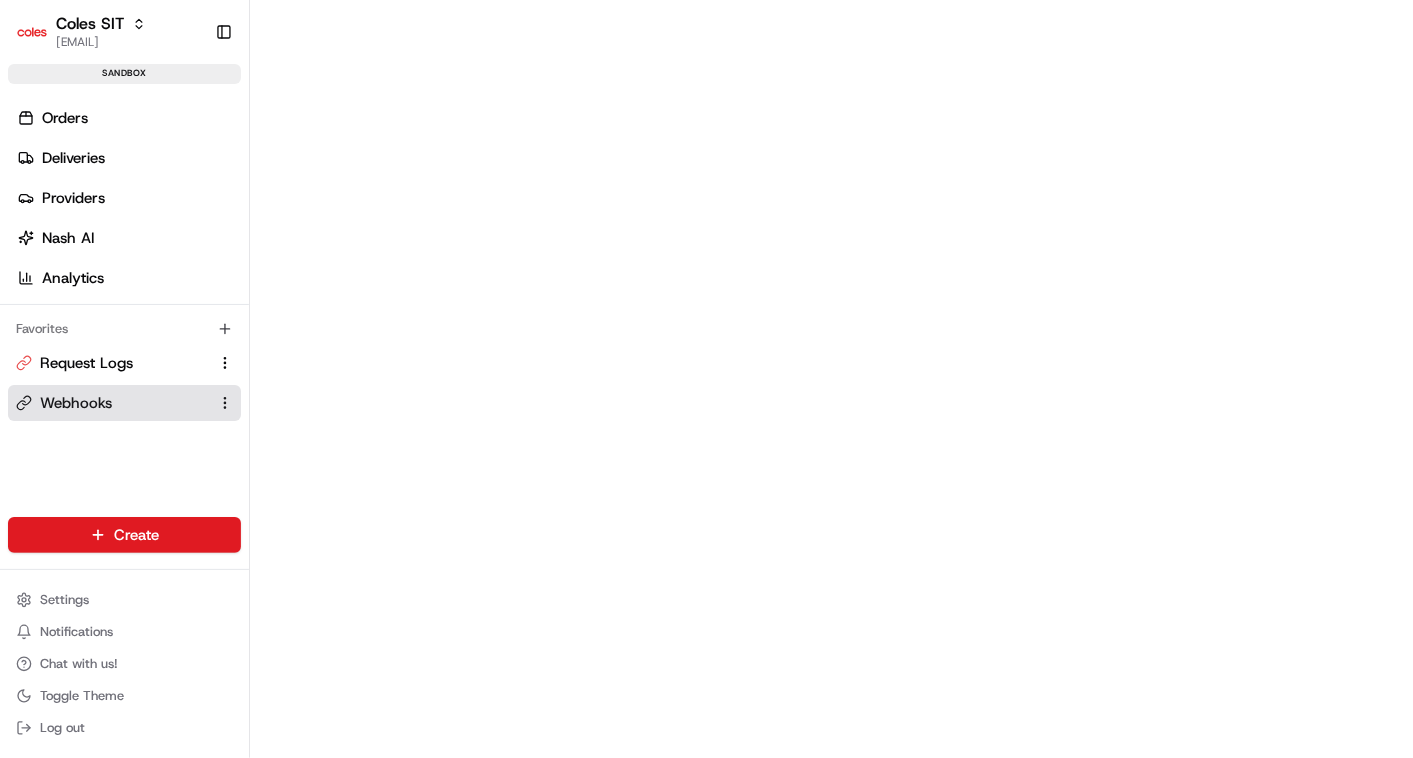 click on "Webhooks" at bounding box center [76, 403] 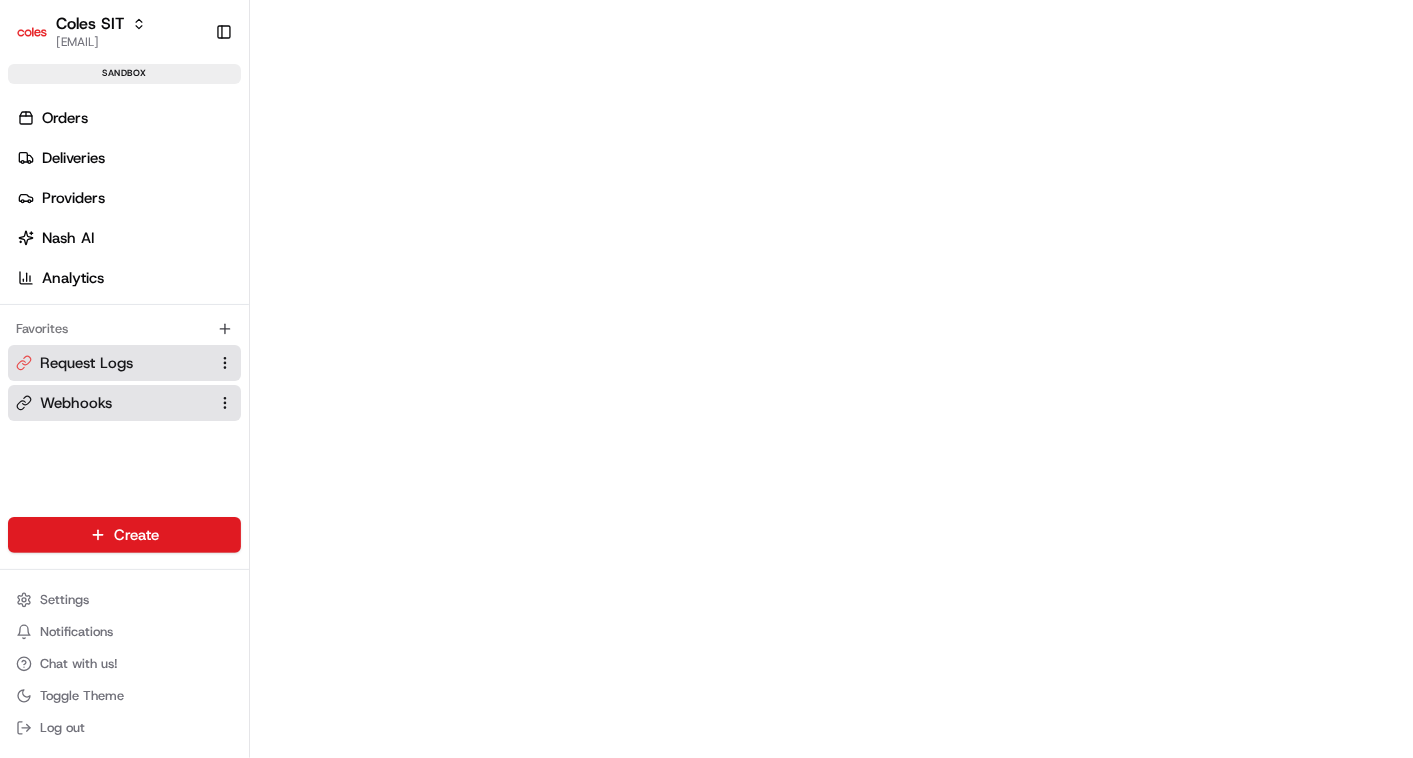 click on "Request Logs" at bounding box center (86, 363) 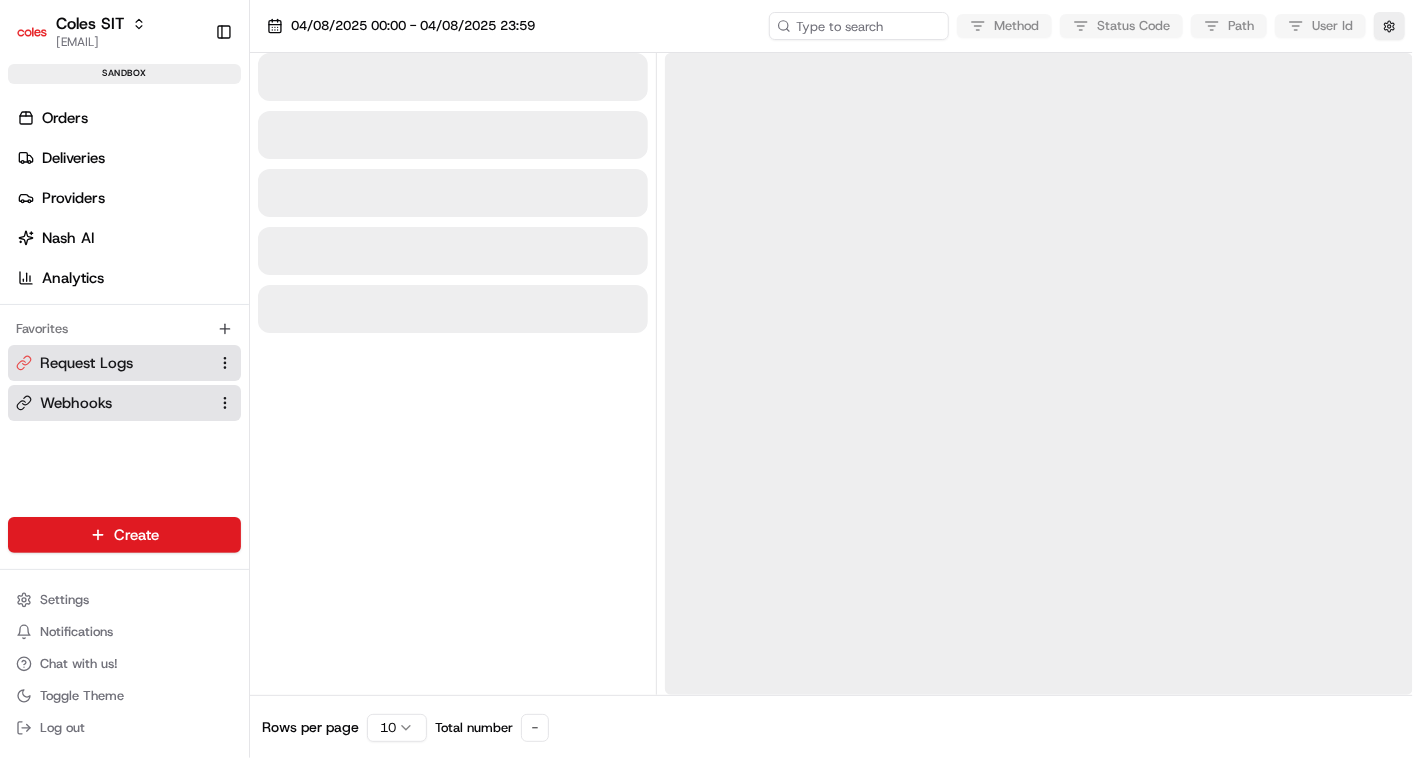 click on "Webhooks" at bounding box center (76, 403) 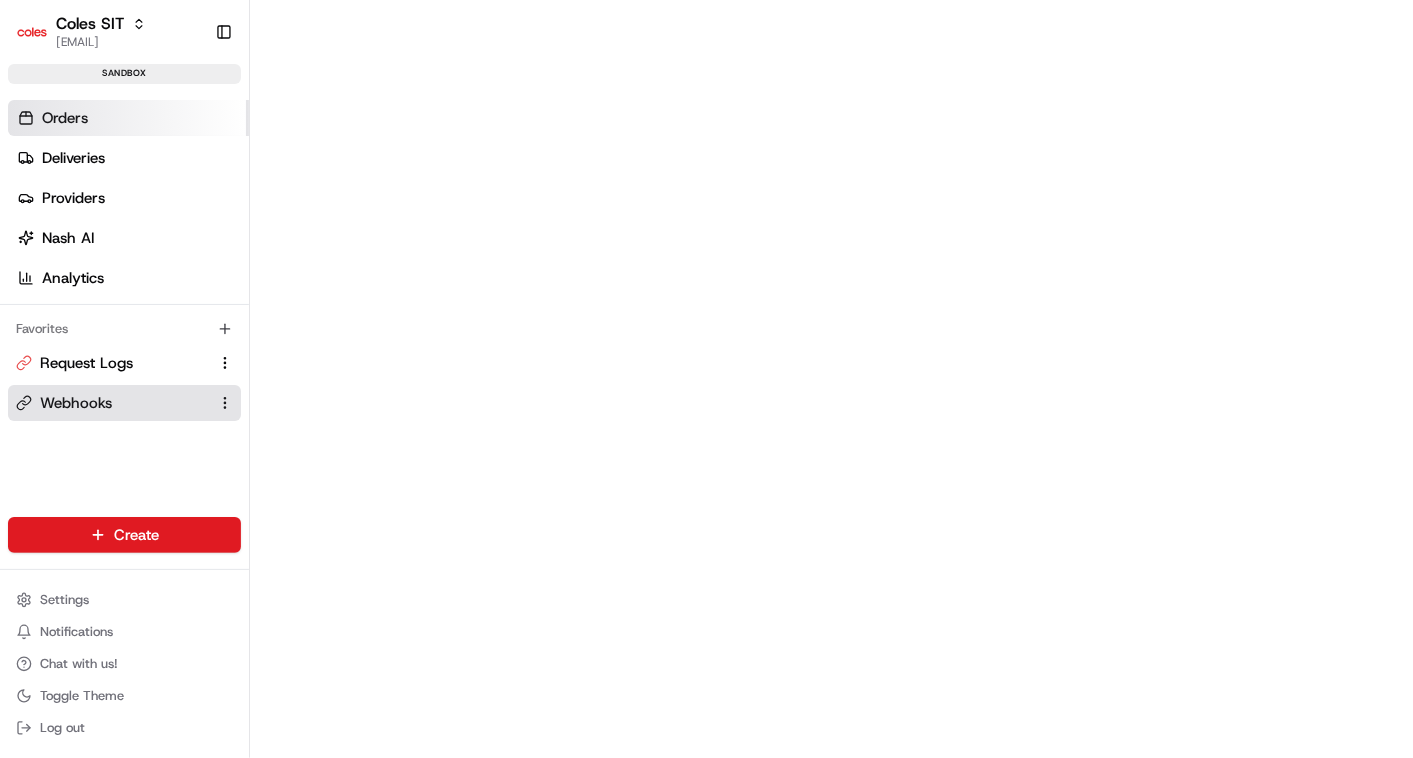 click on "Orders" at bounding box center (128, 118) 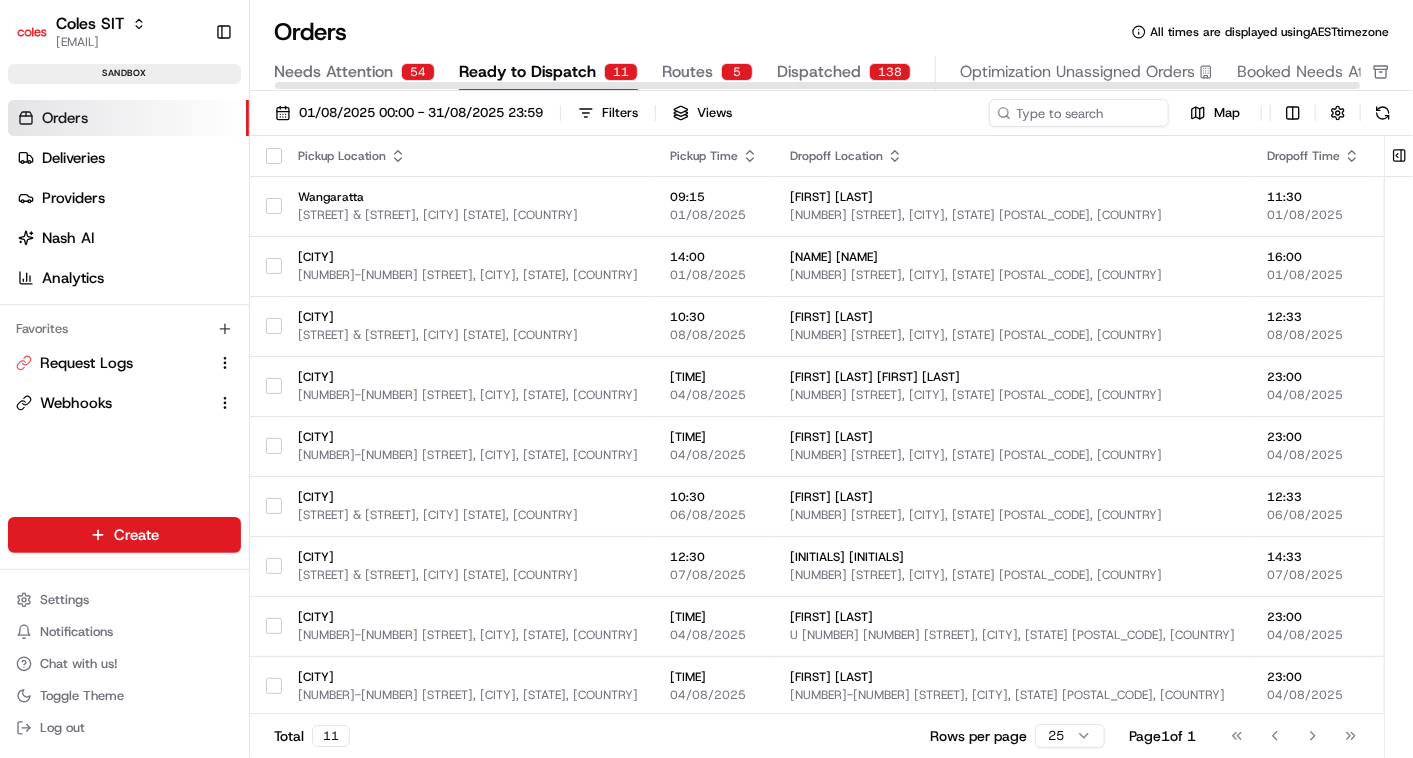 click on "Dispatched 138" at bounding box center [844, 73] 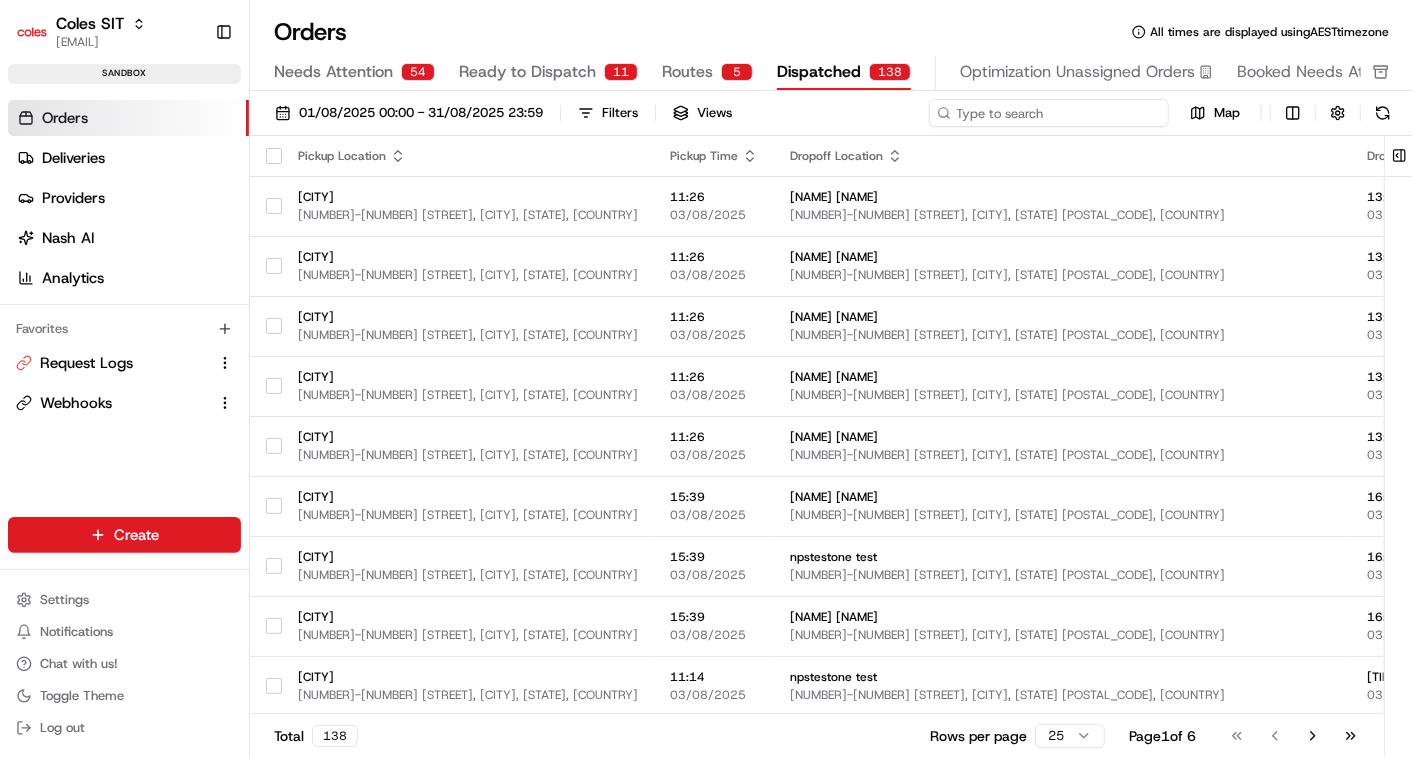 click at bounding box center (1049, 113) 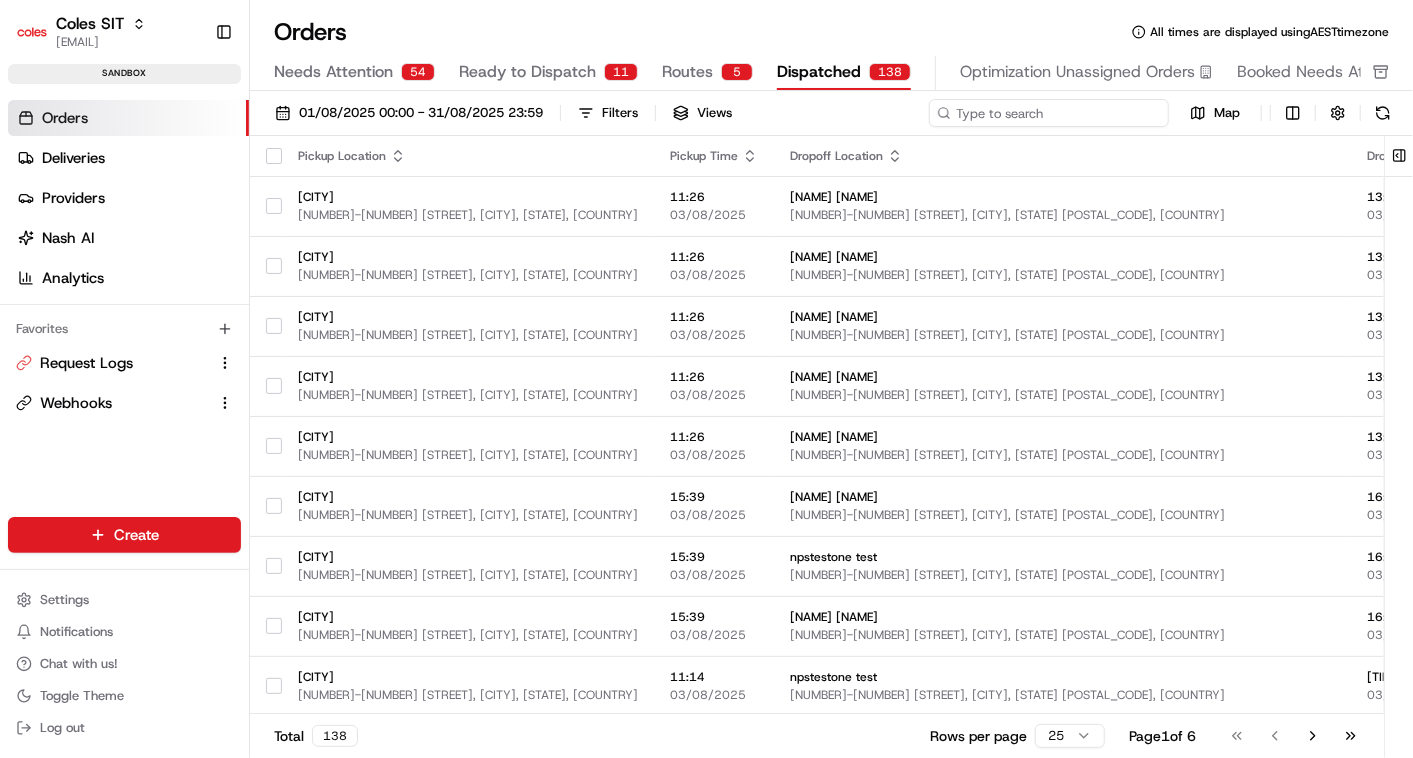 paste on "216534144" 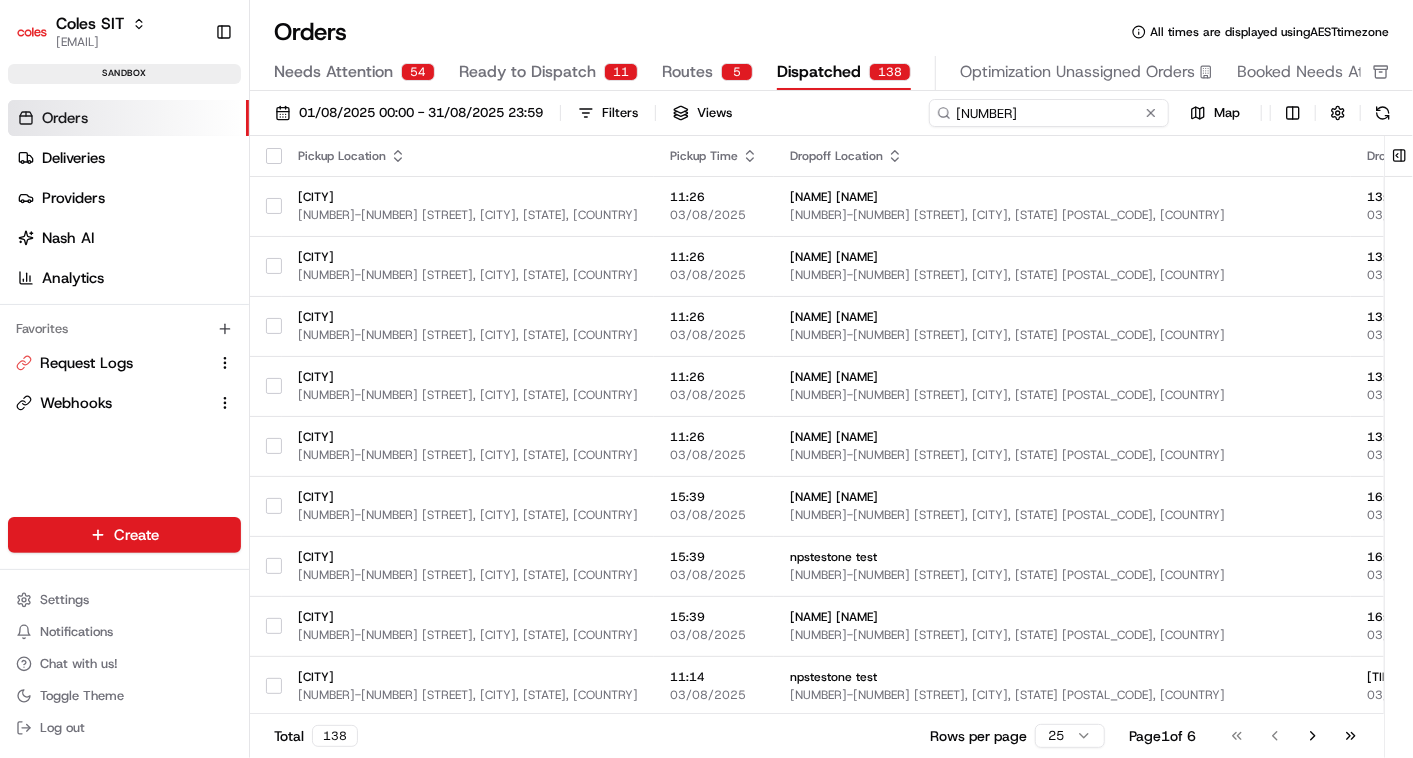 type on "216534144" 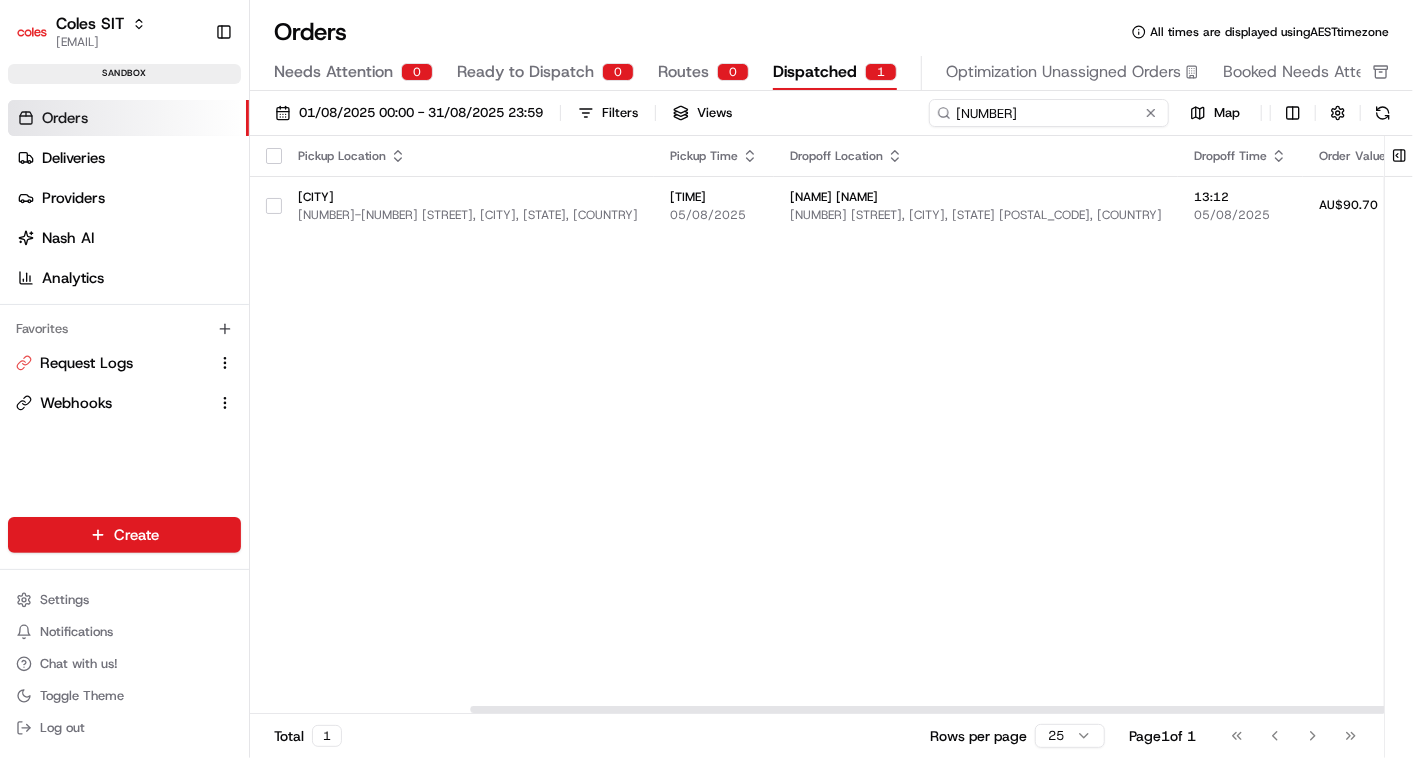 scroll, scrollTop: 0, scrollLeft: 272, axis: horizontal 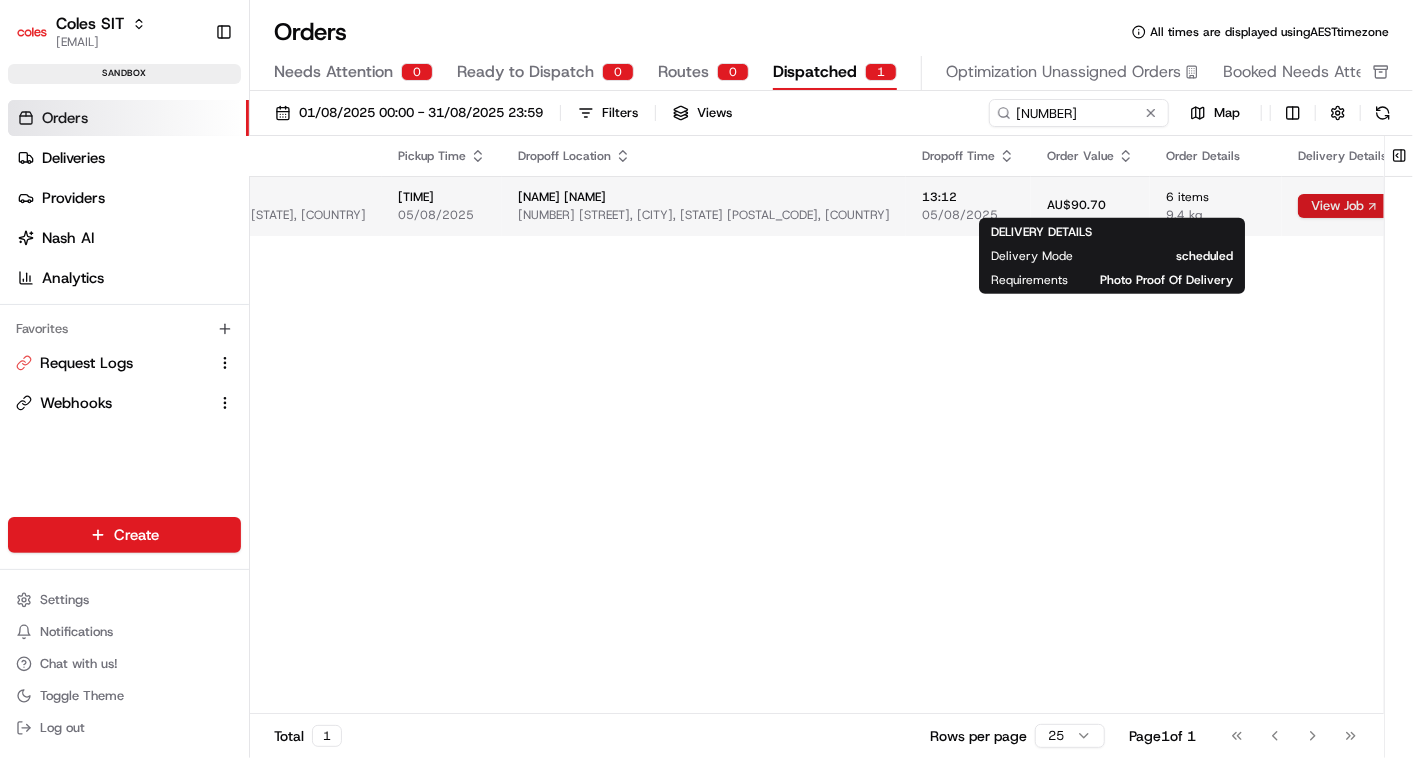 click on "View Job" at bounding box center (1345, 206) 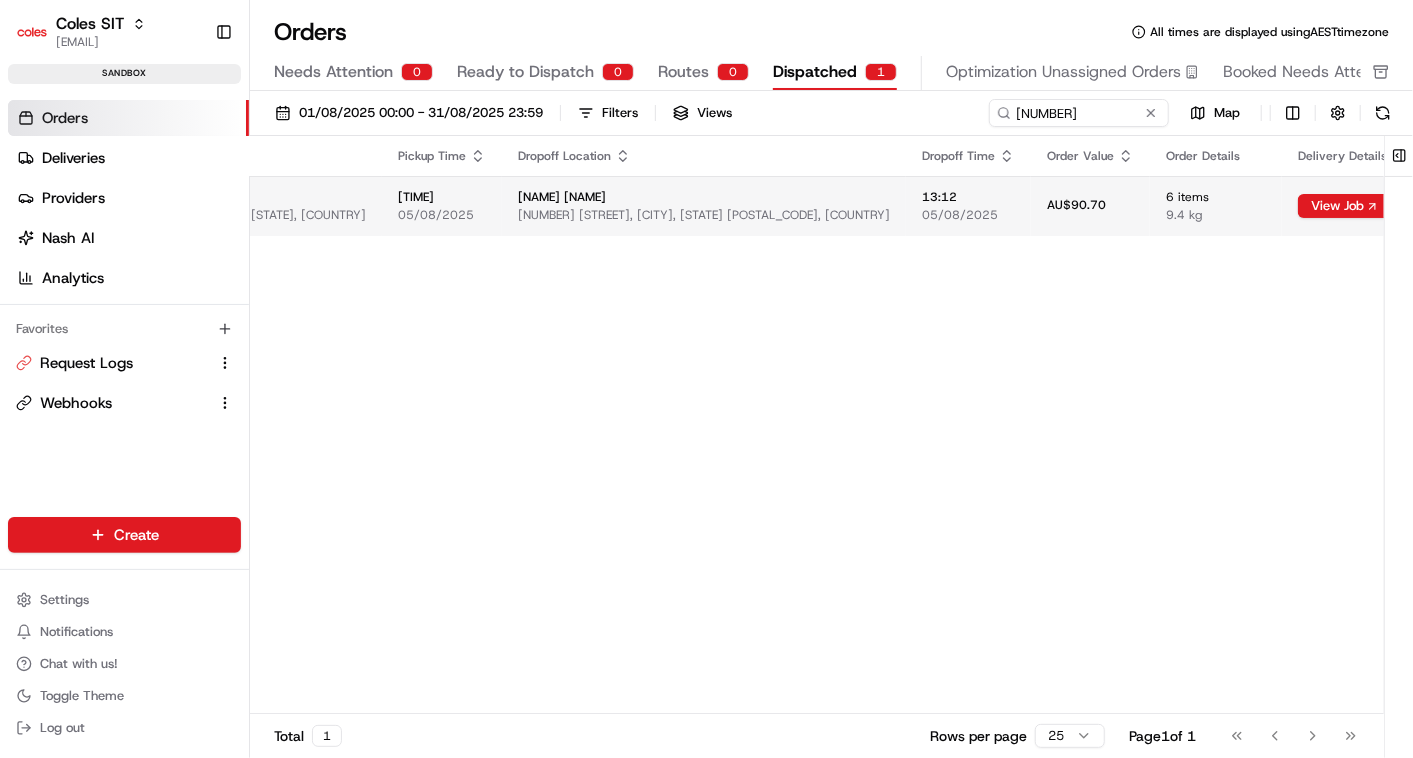 click on "View Route" at bounding box center [1476, 206] 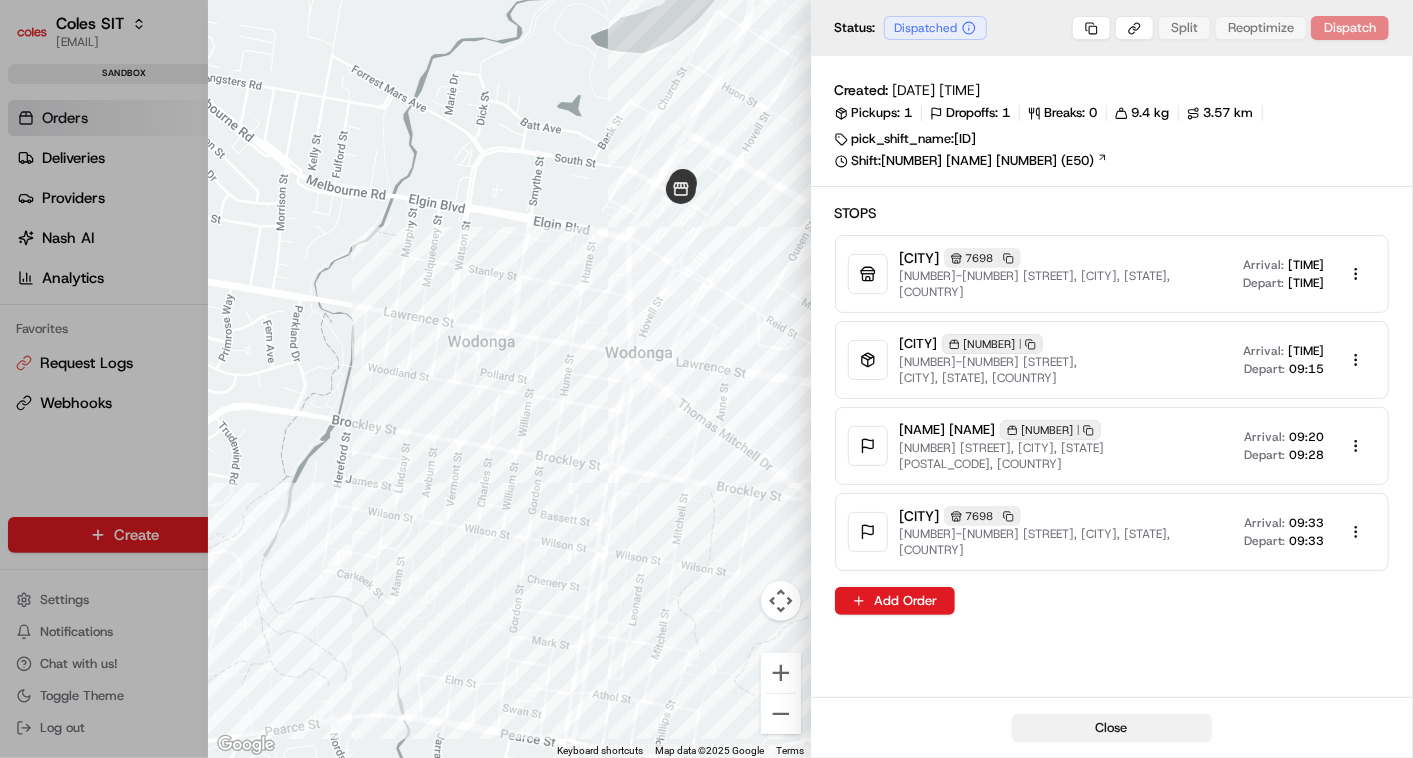click on "Close" at bounding box center (1112, 728) 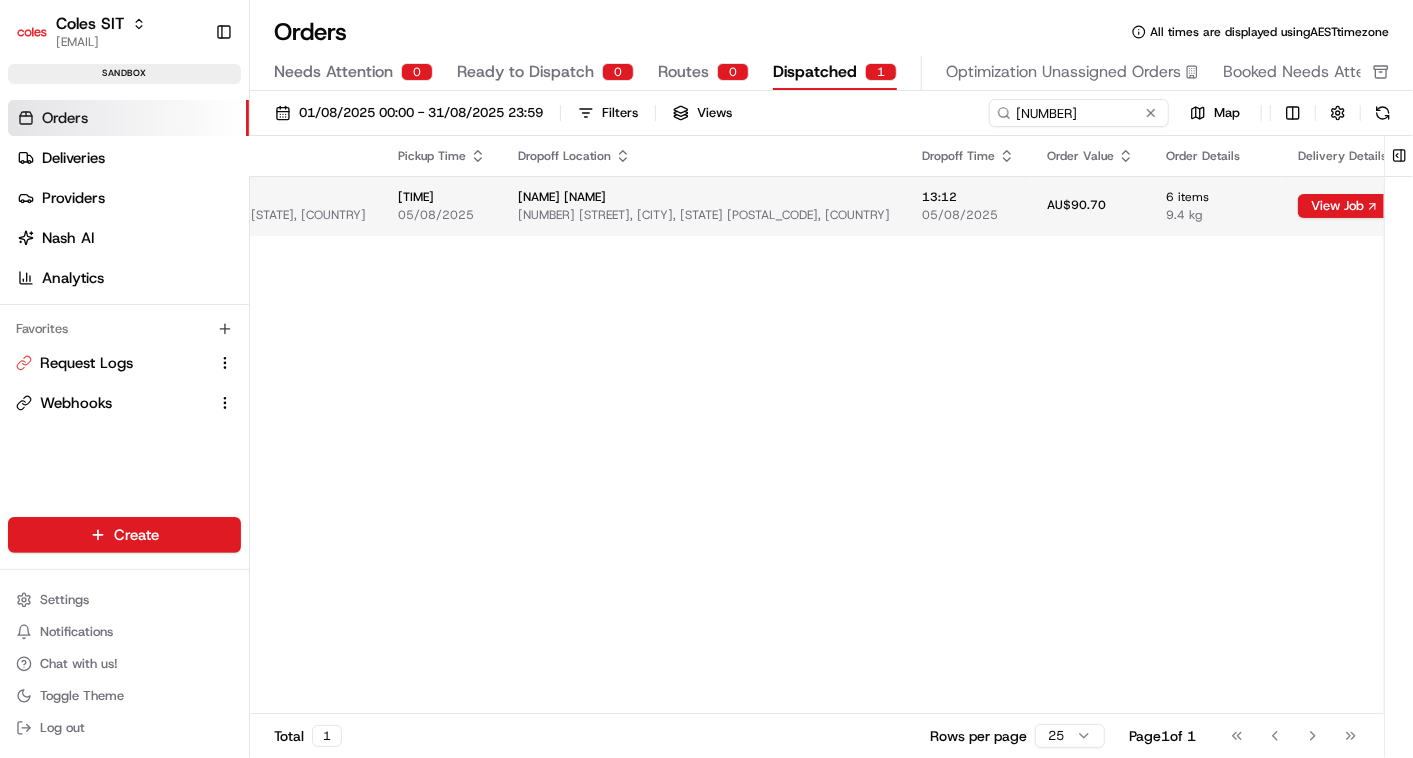 click on "AmitEtE Test" at bounding box center (704, 197) 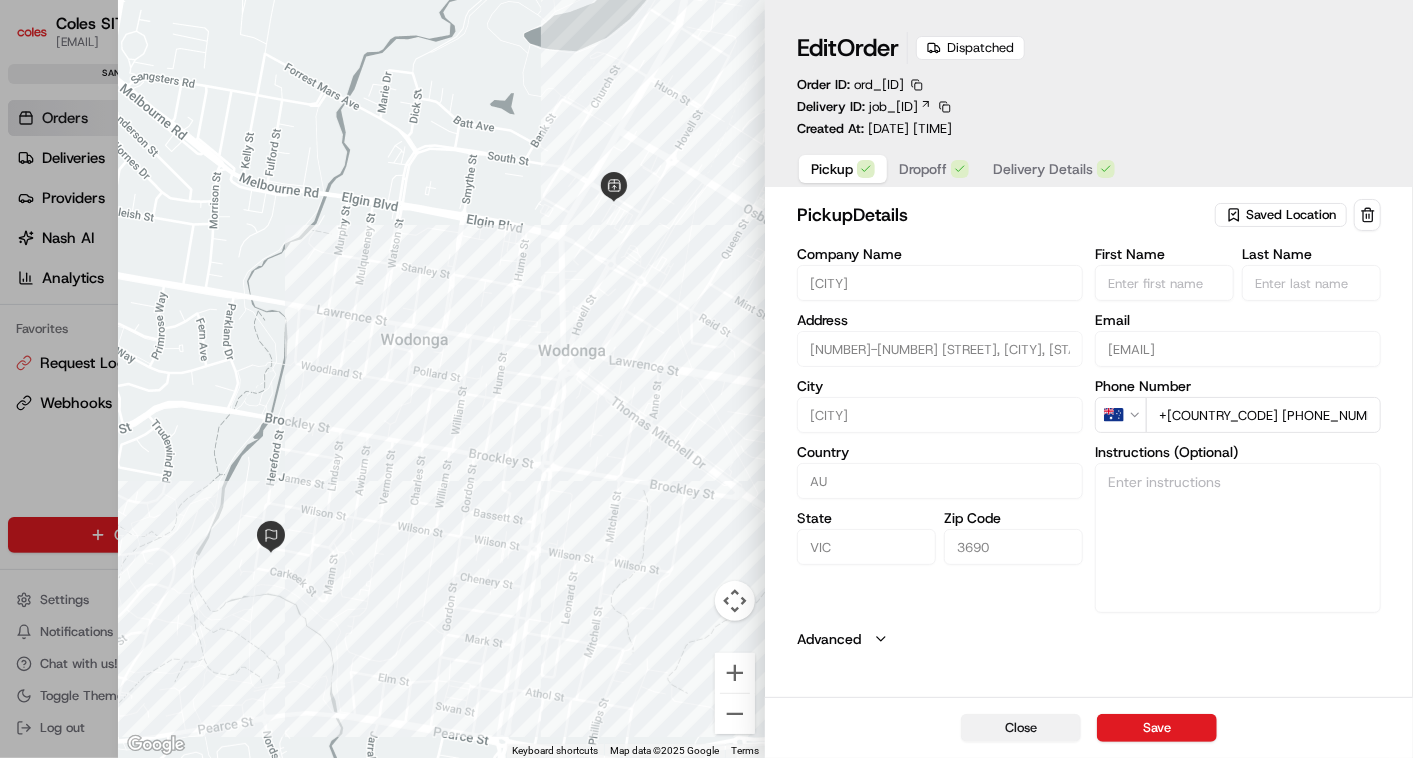 click on "Close" at bounding box center [1021, 728] 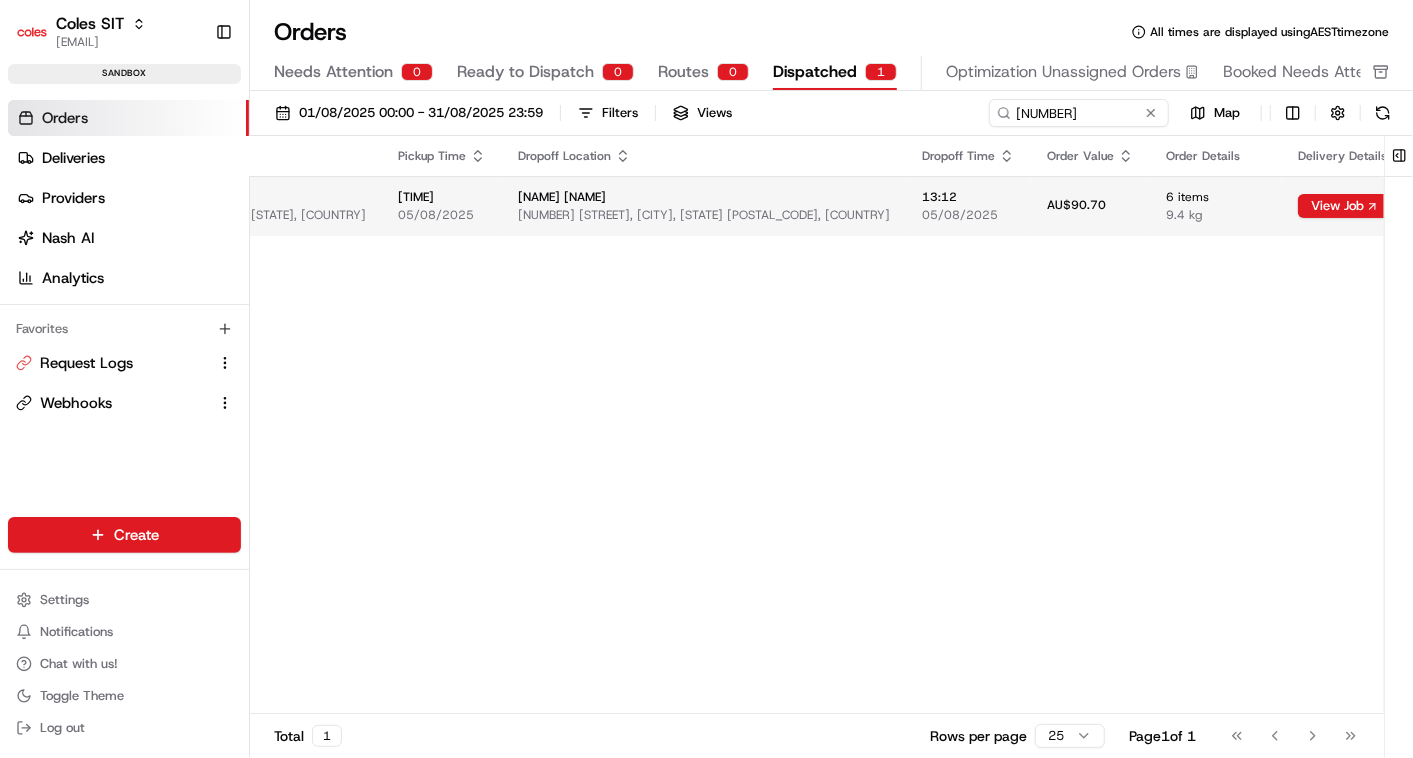 click on "View Route" at bounding box center [1476, 206] 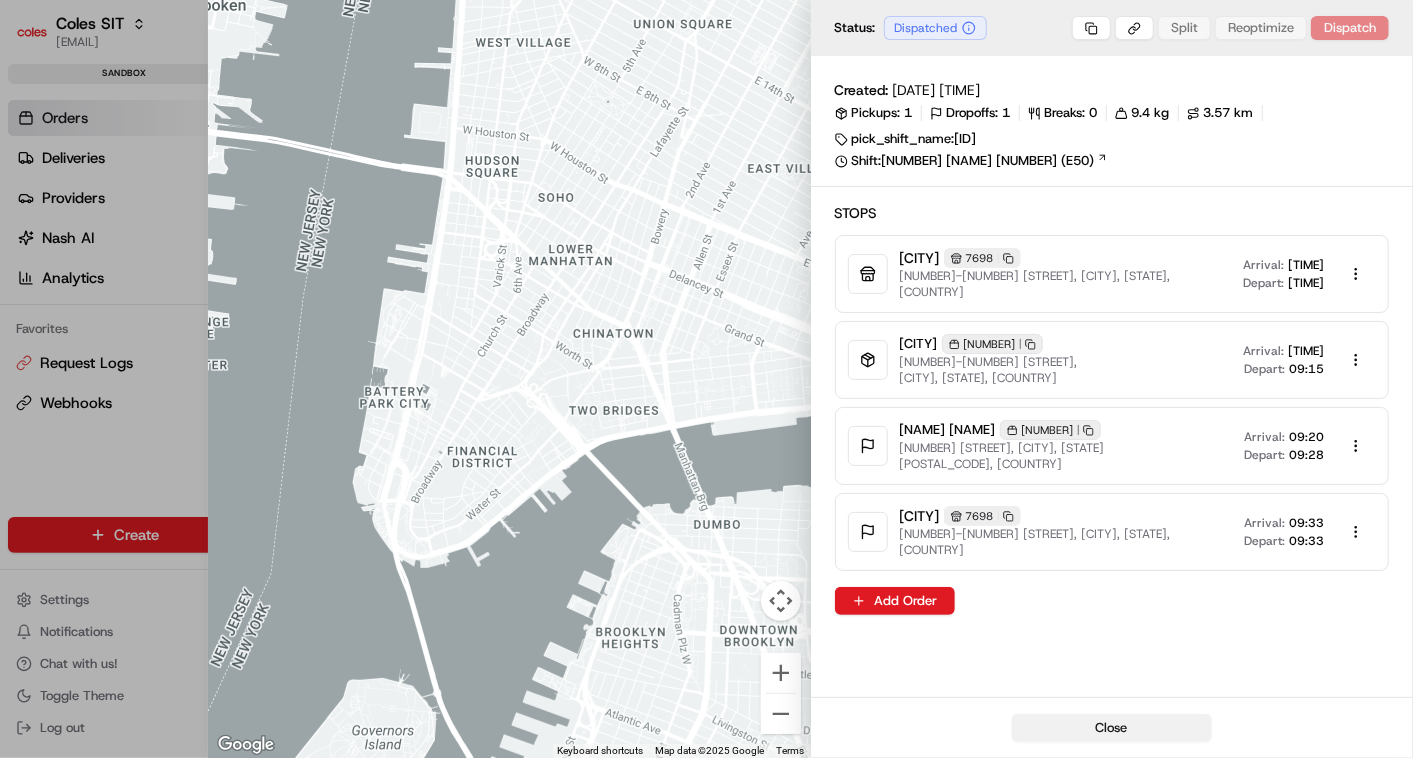 click on "Close" at bounding box center (1112, 728) 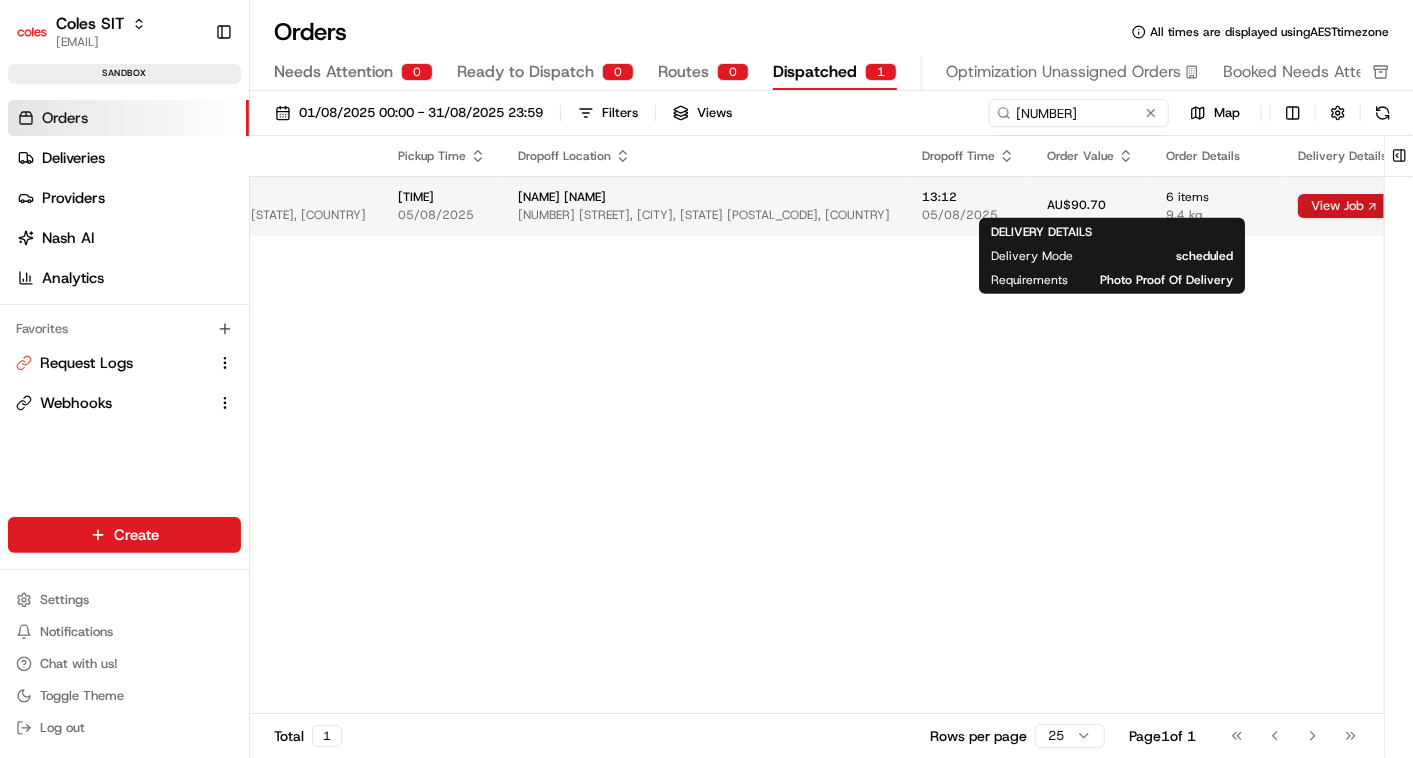 click on "View Job" at bounding box center (1345, 206) 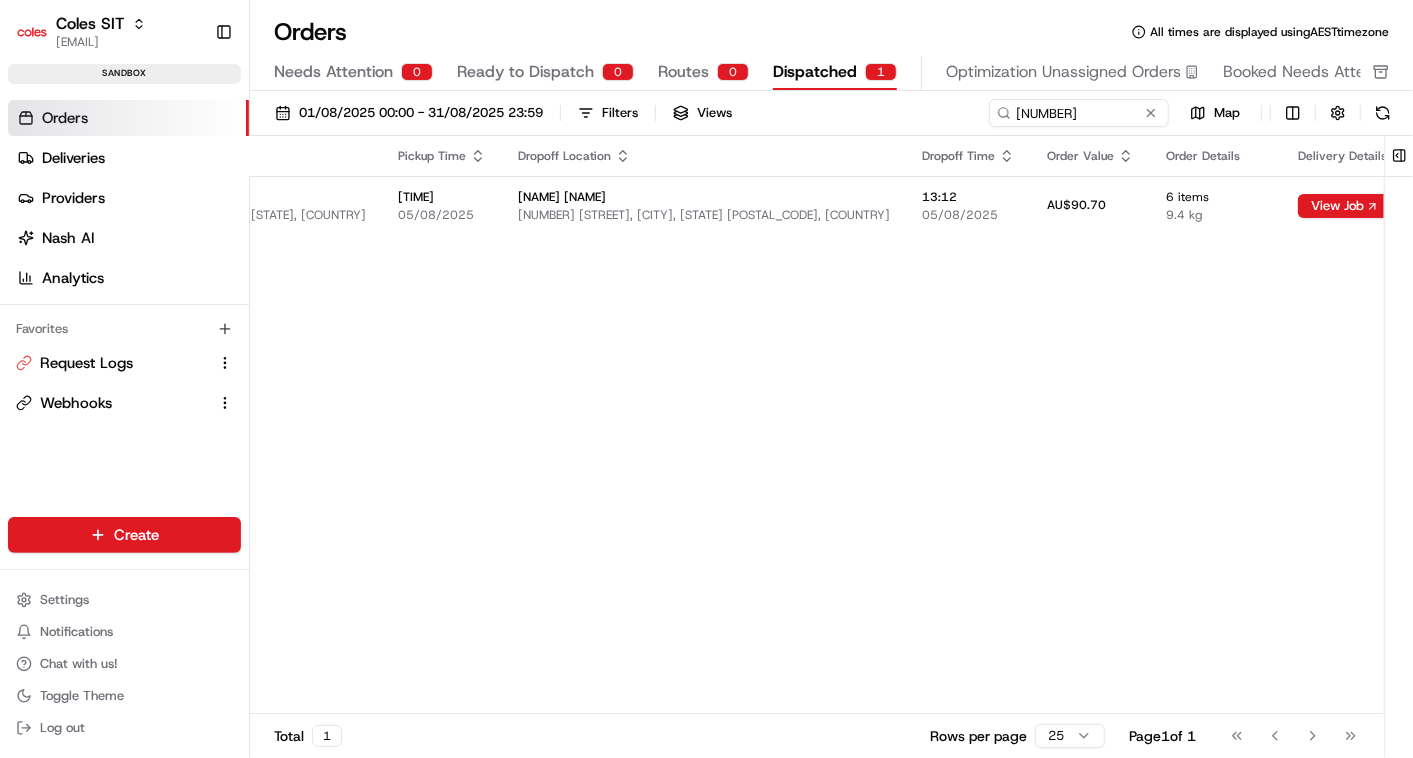 type 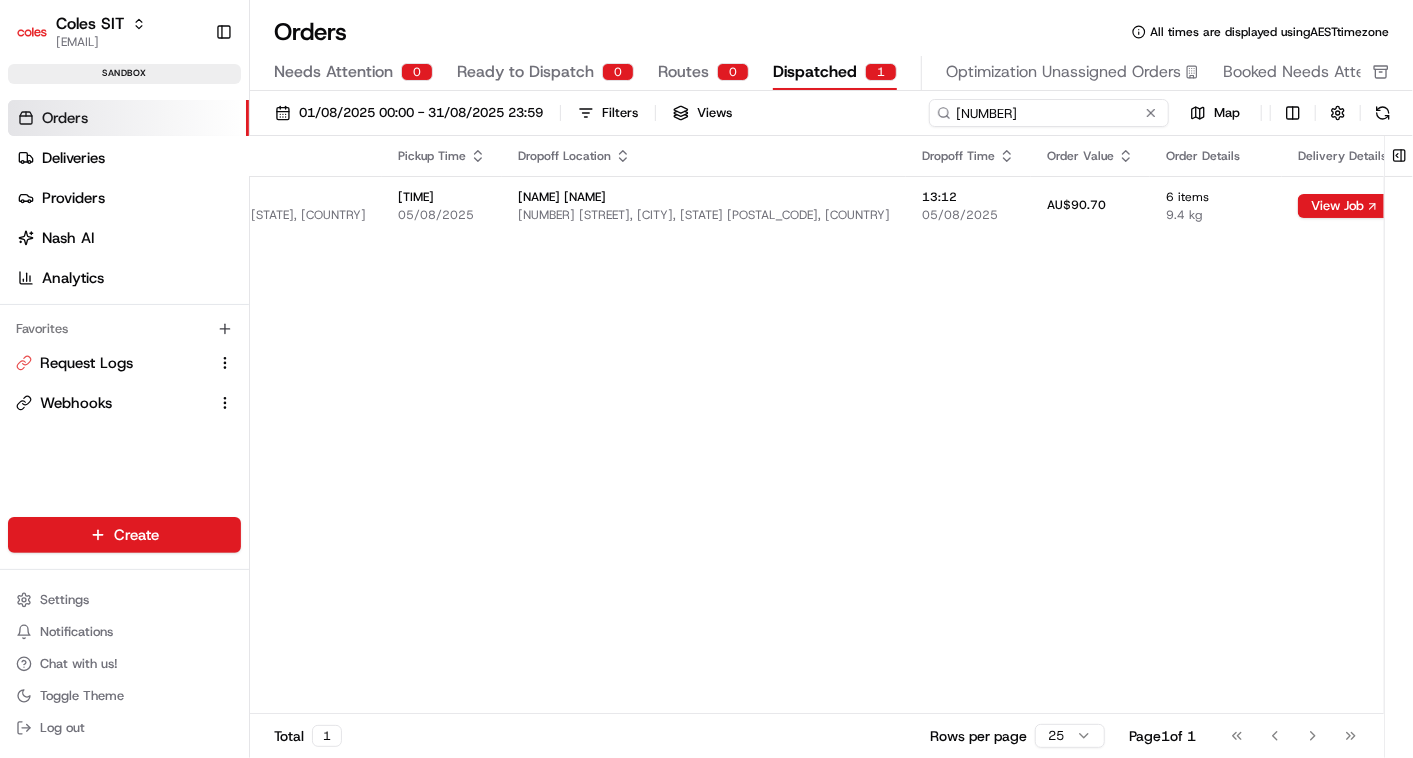 click on "216534144" at bounding box center (1049, 113) 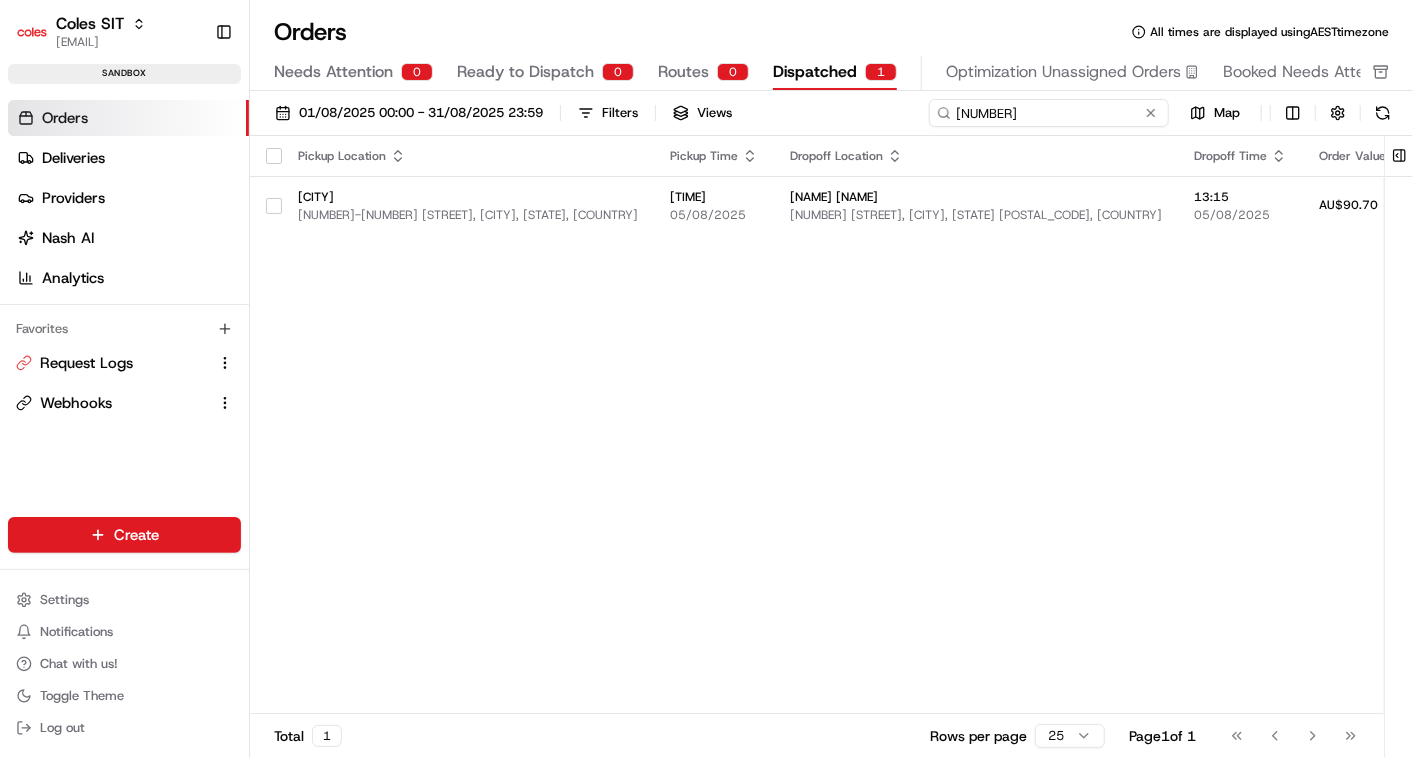 scroll, scrollTop: 0, scrollLeft: 272, axis: horizontal 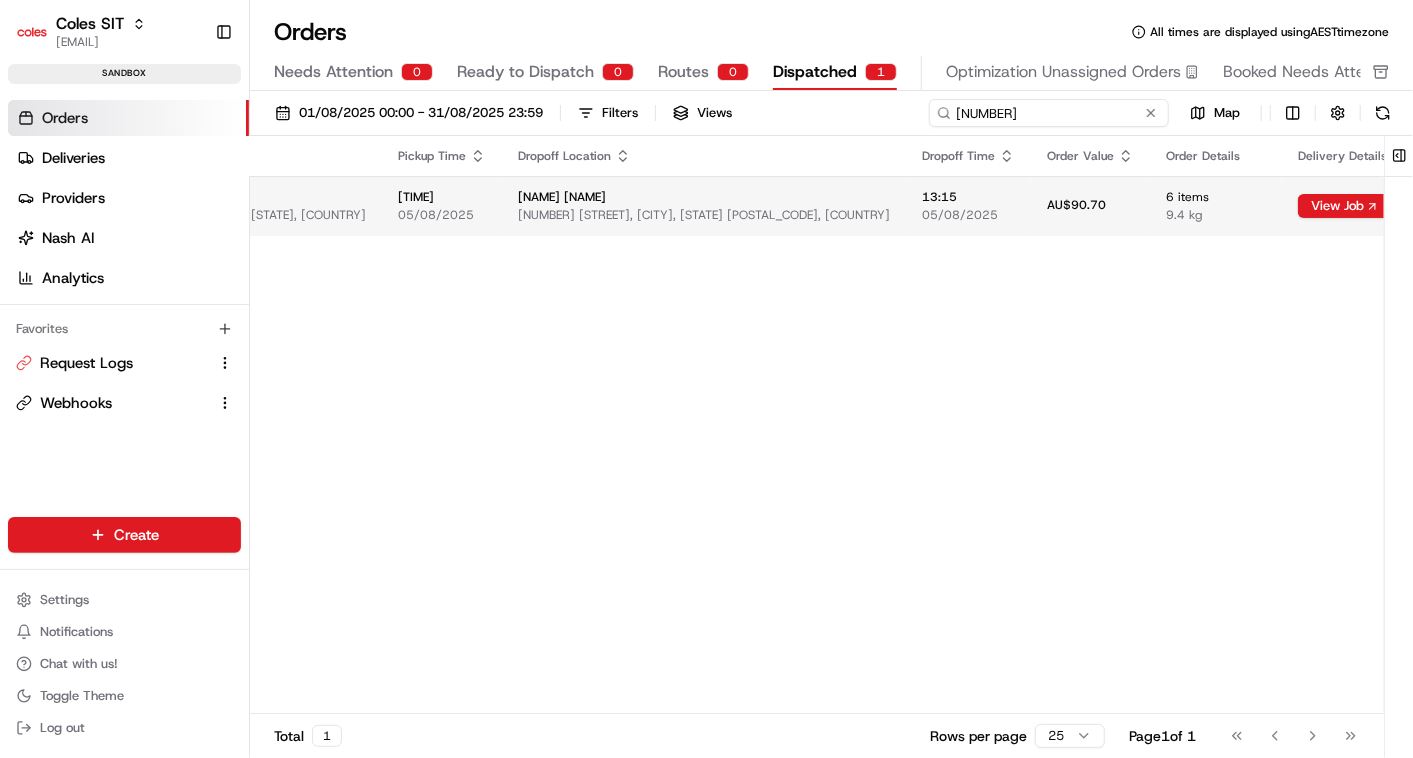 type on "216536120" 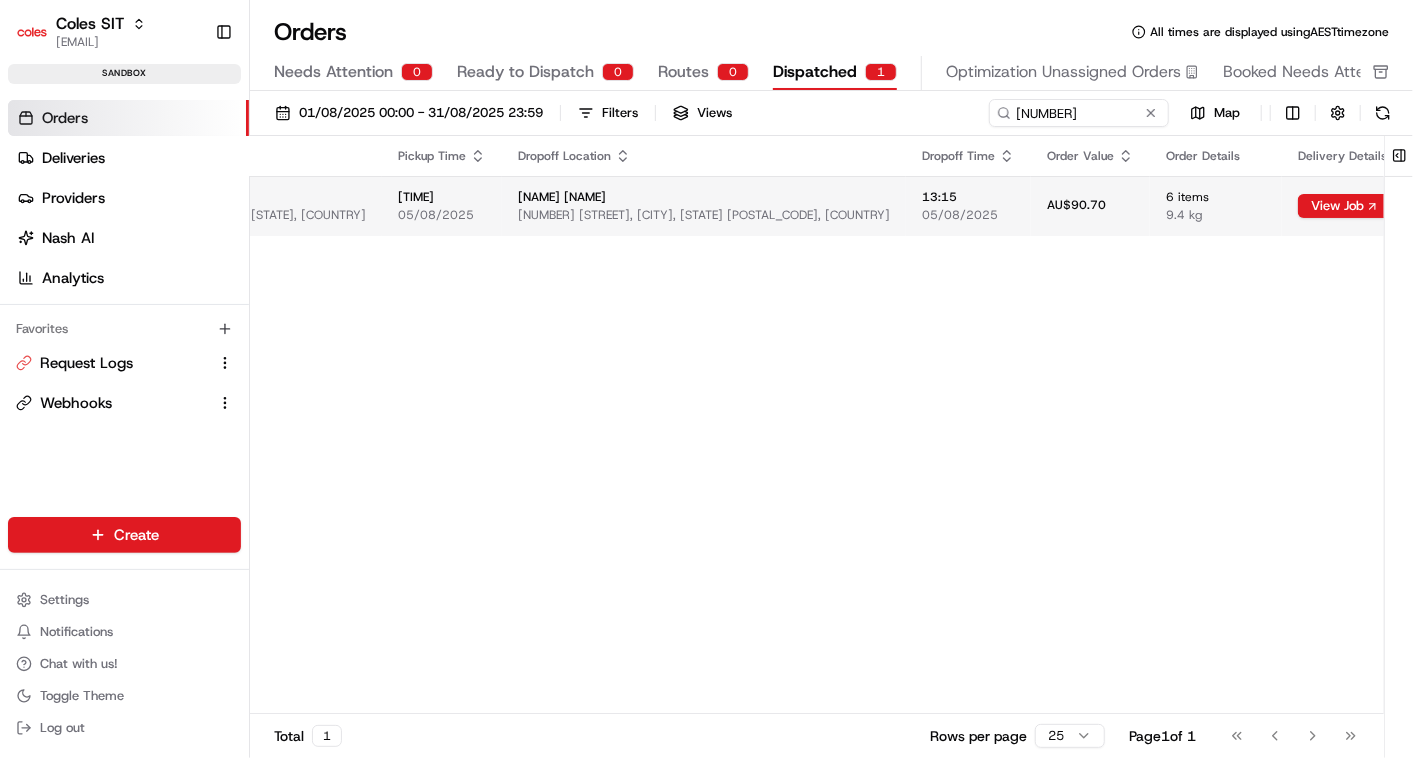 click on "View Route" at bounding box center [1476, 206] 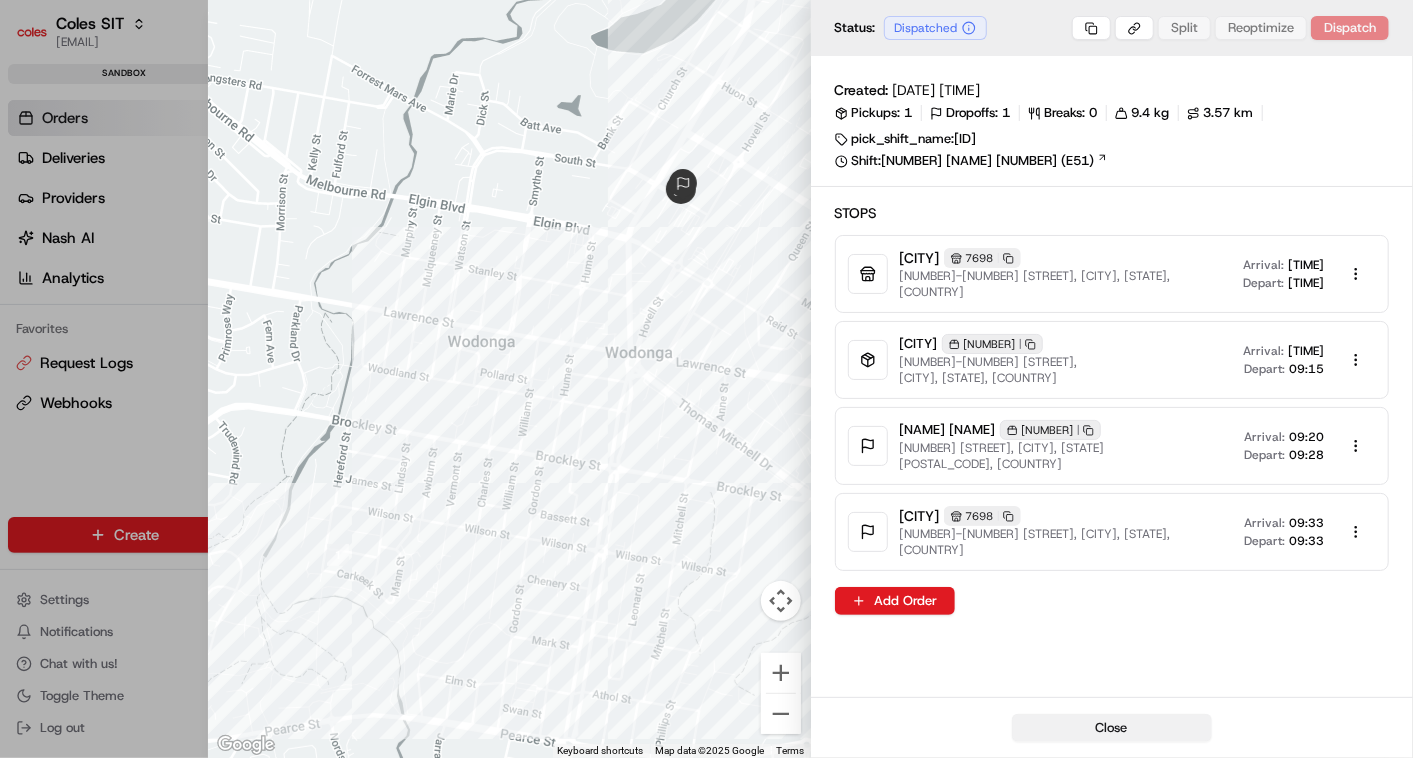 click on "Close" at bounding box center (1112, 728) 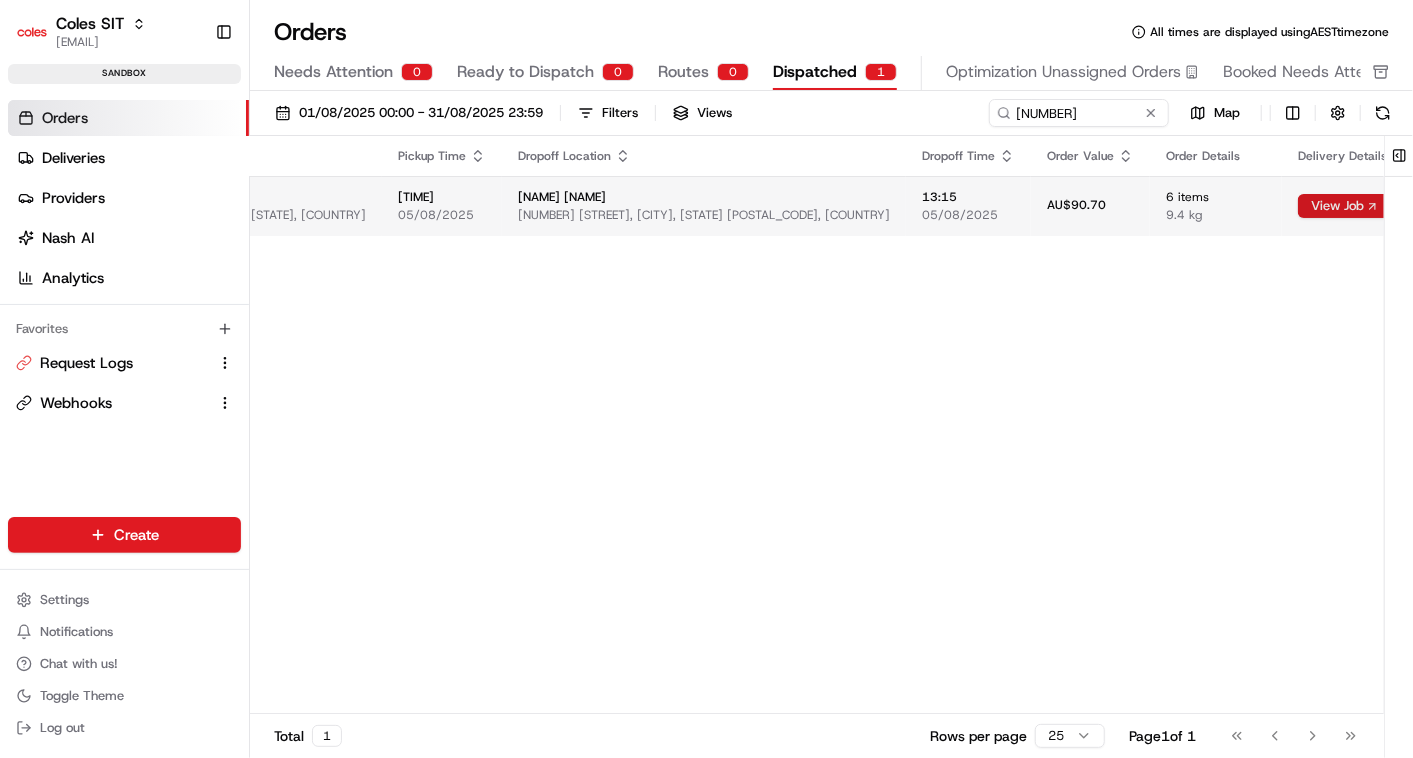 click on "View Job" at bounding box center [1345, 206] 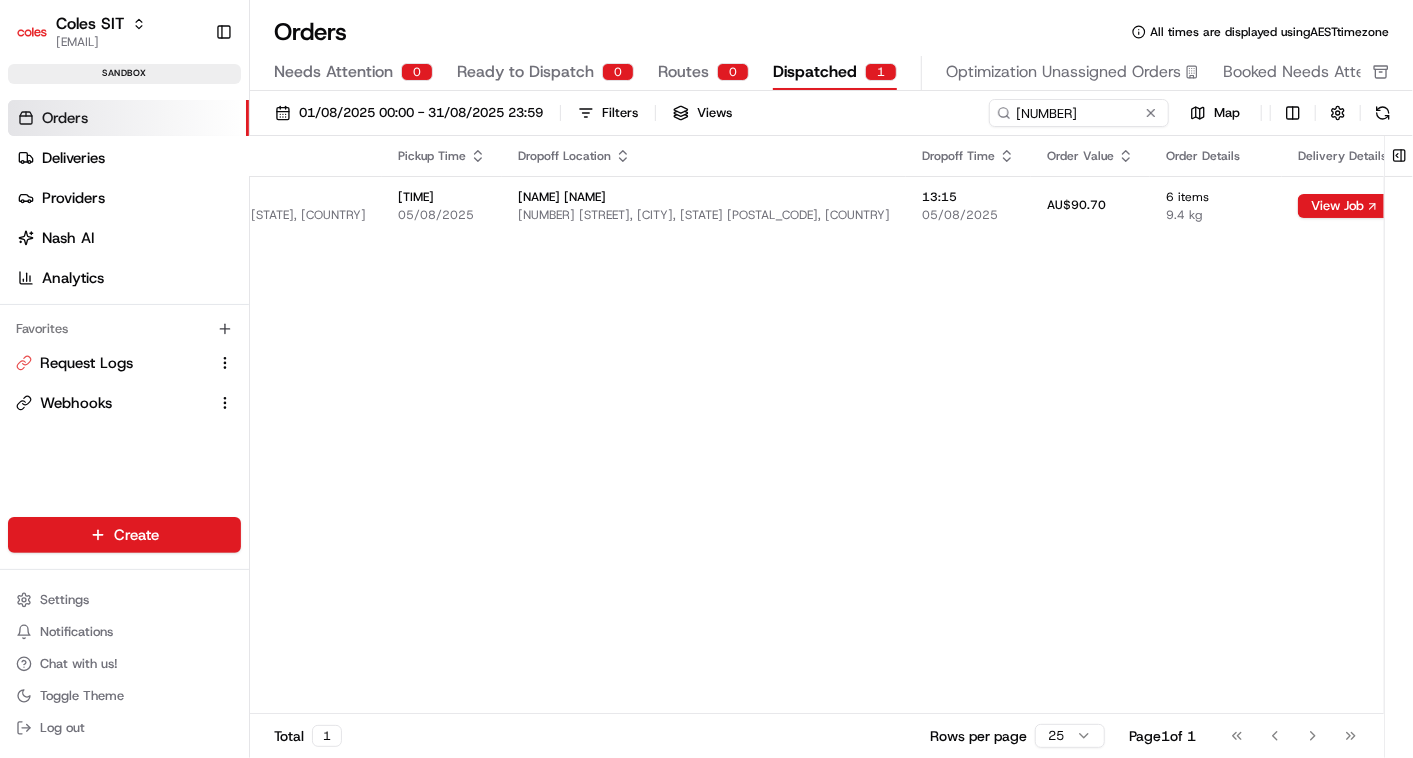 type 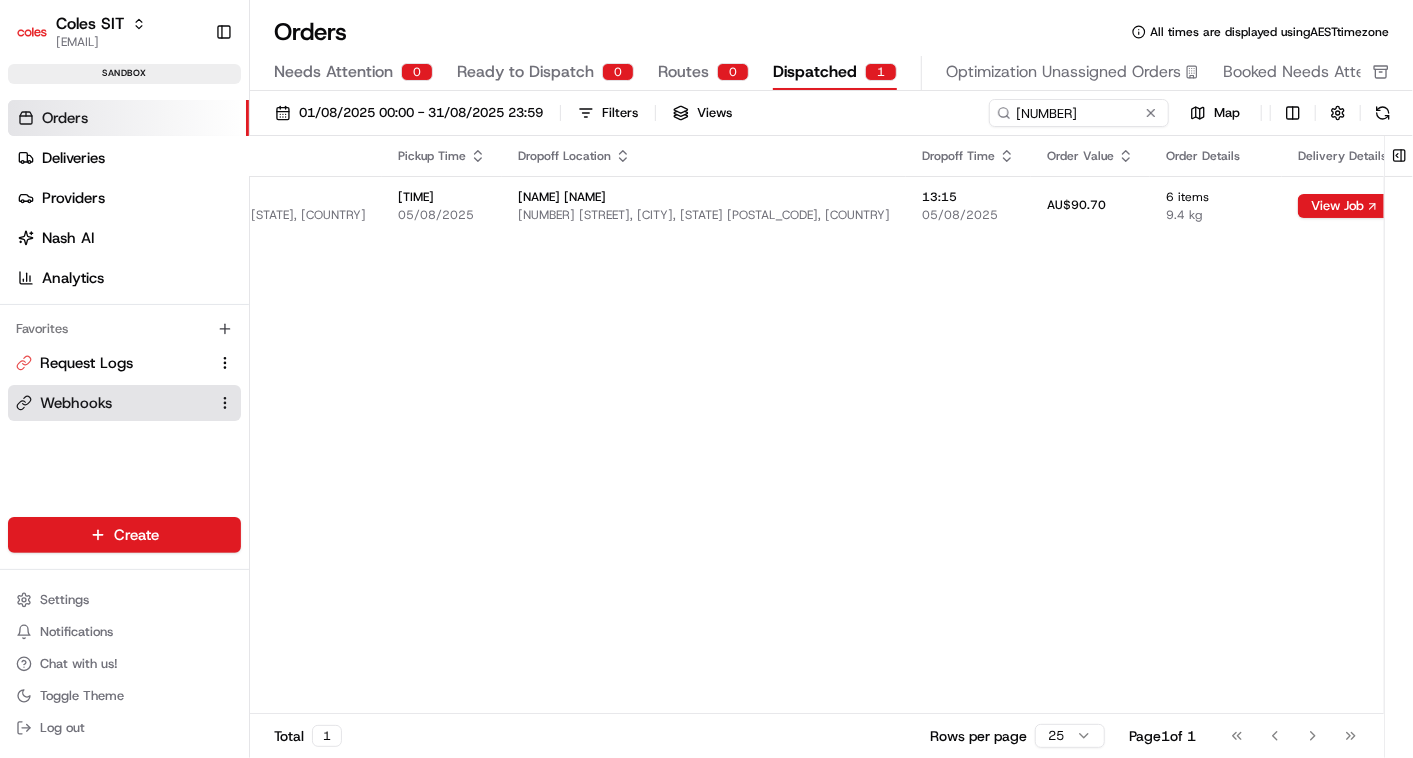 click on "Webhooks" at bounding box center (76, 403) 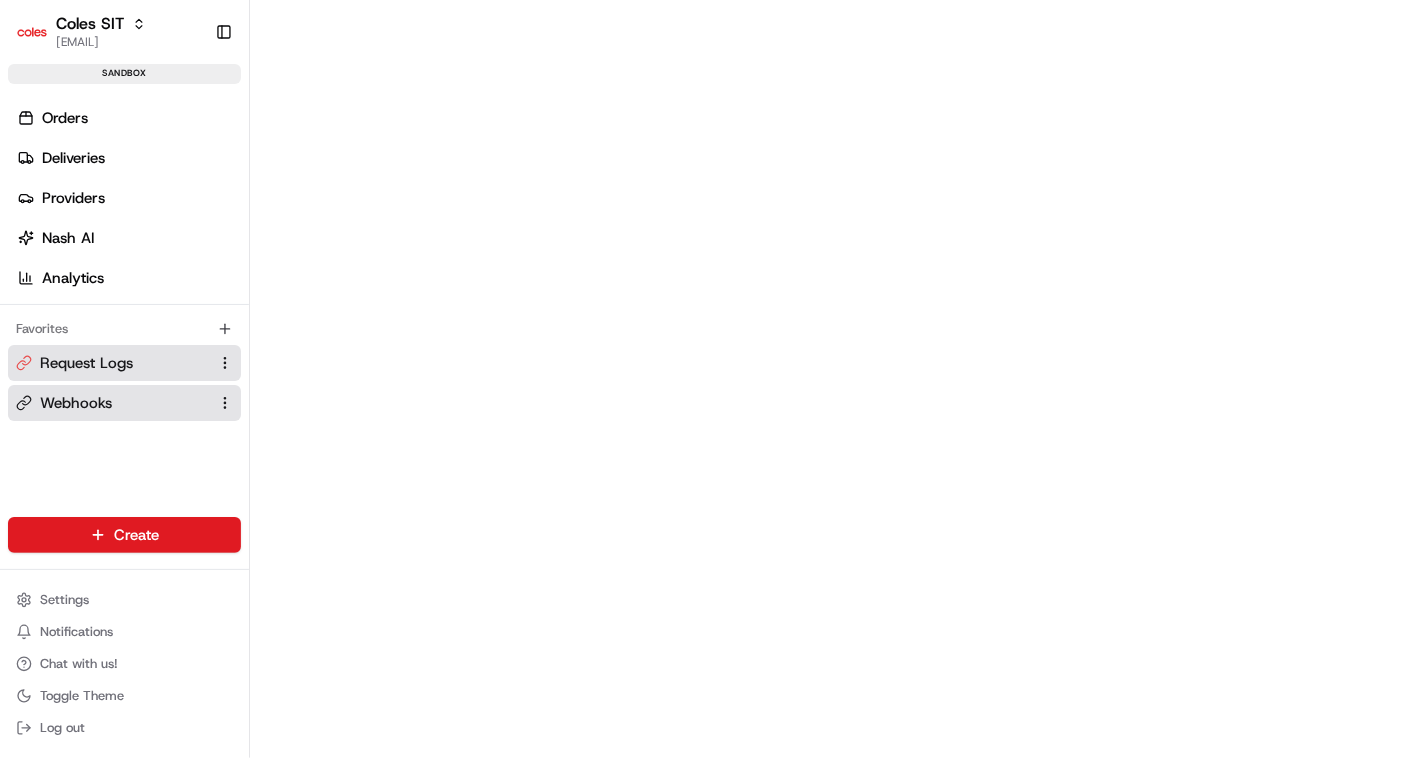 click on "Request Logs" at bounding box center (86, 363) 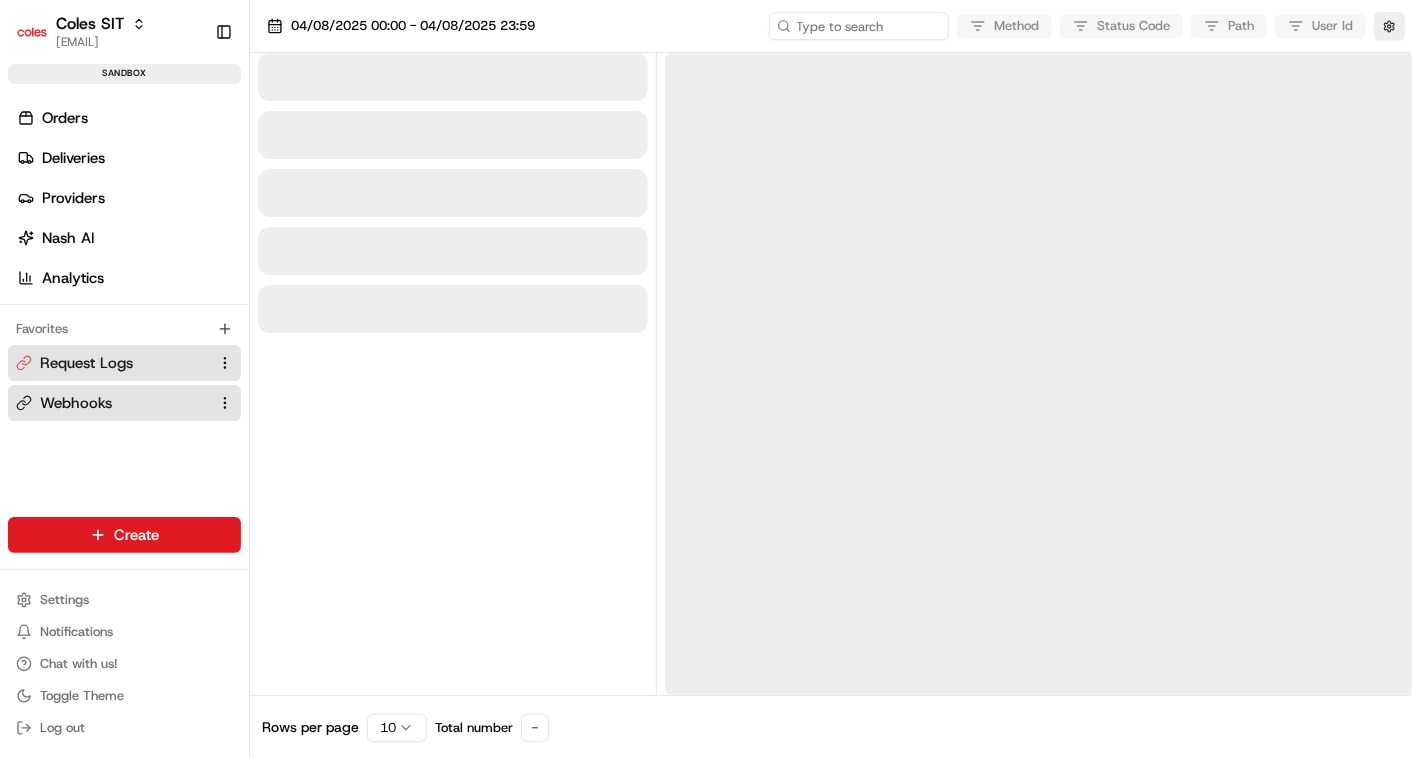 click on "Webhooks" at bounding box center [76, 403] 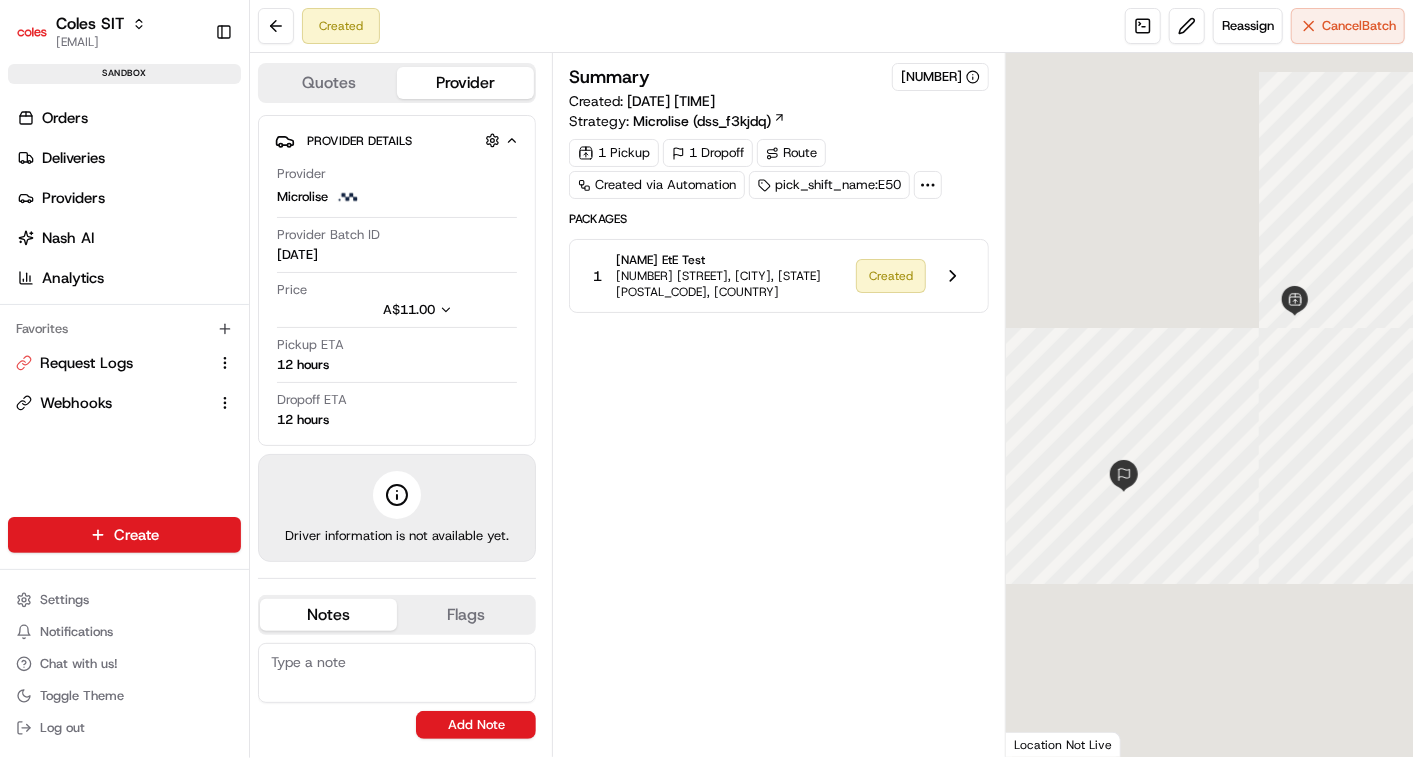 scroll, scrollTop: 0, scrollLeft: 0, axis: both 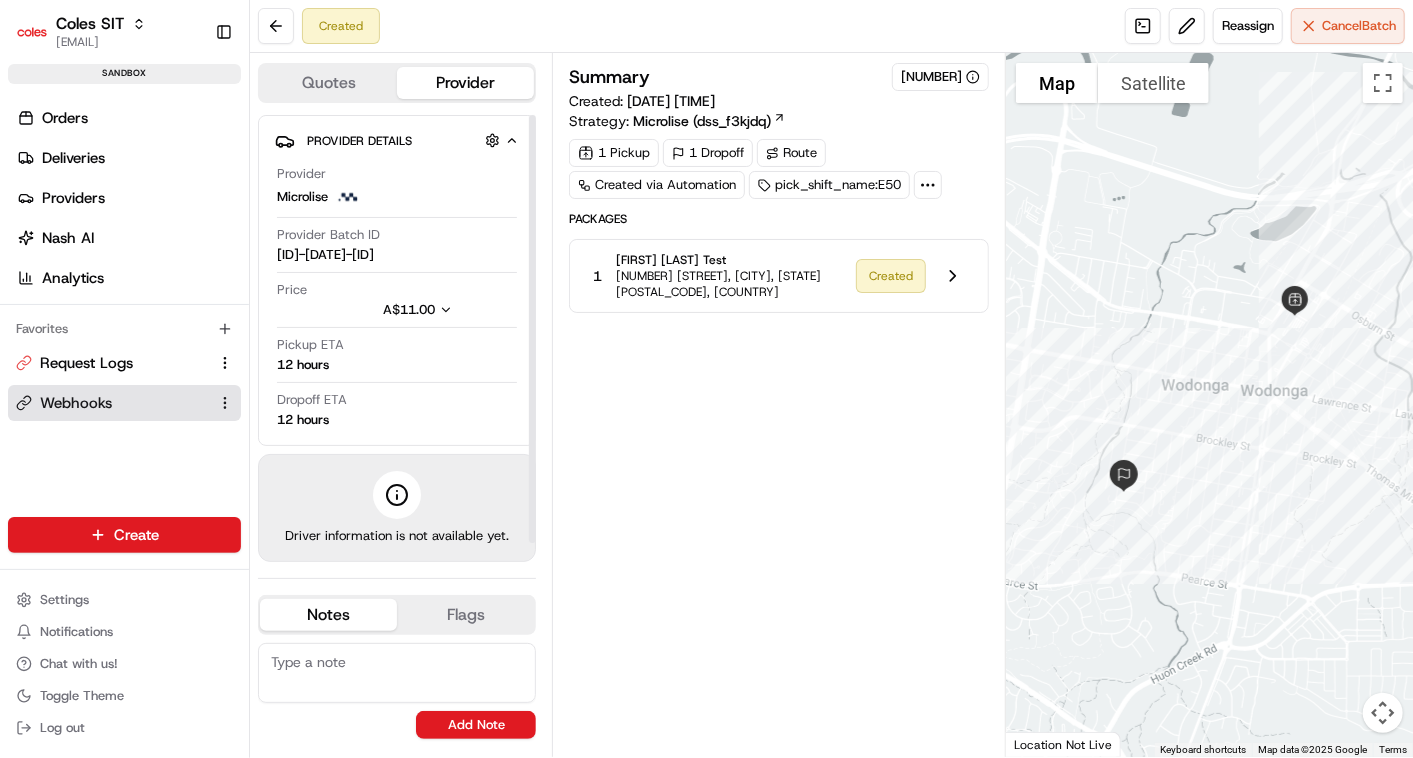 click on "Webhooks" at bounding box center (76, 403) 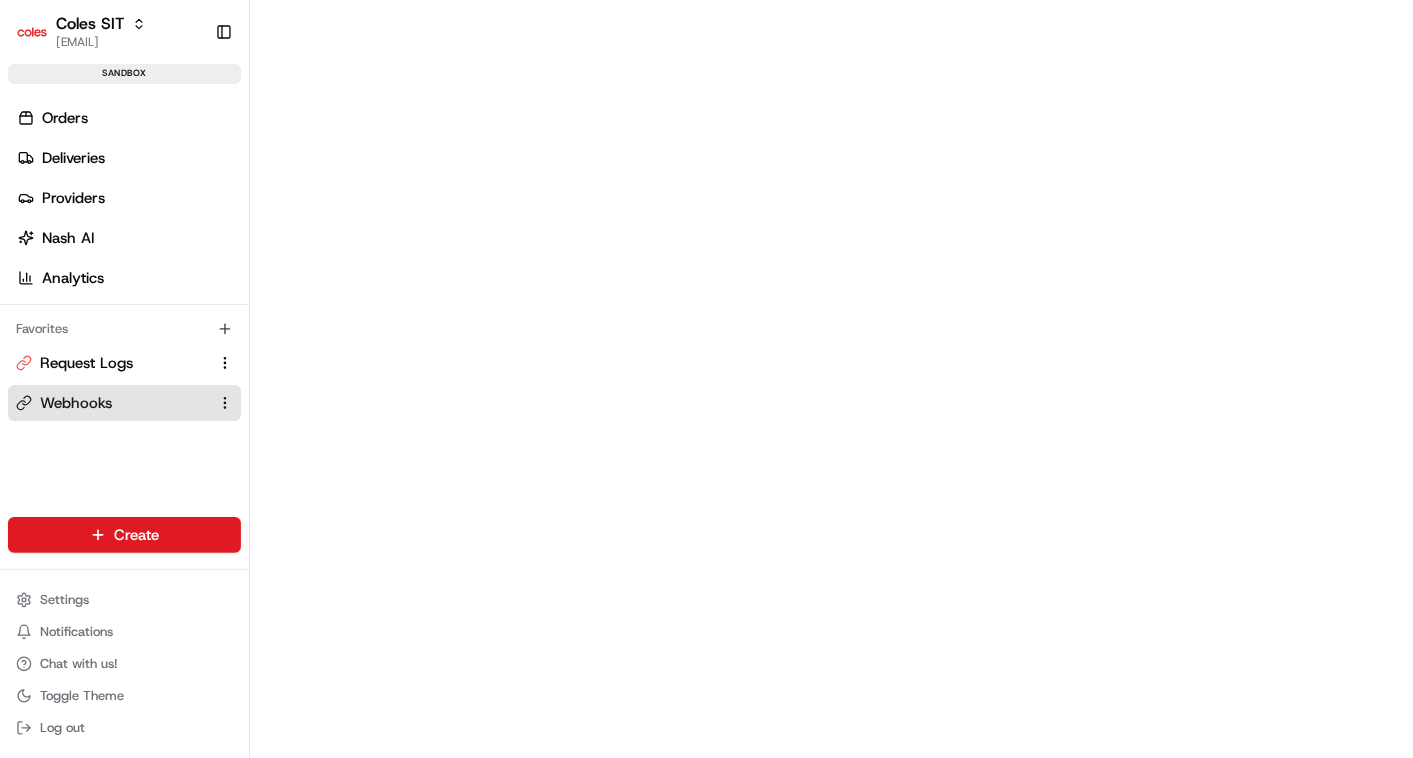 click on "Webhooks" at bounding box center (76, 403) 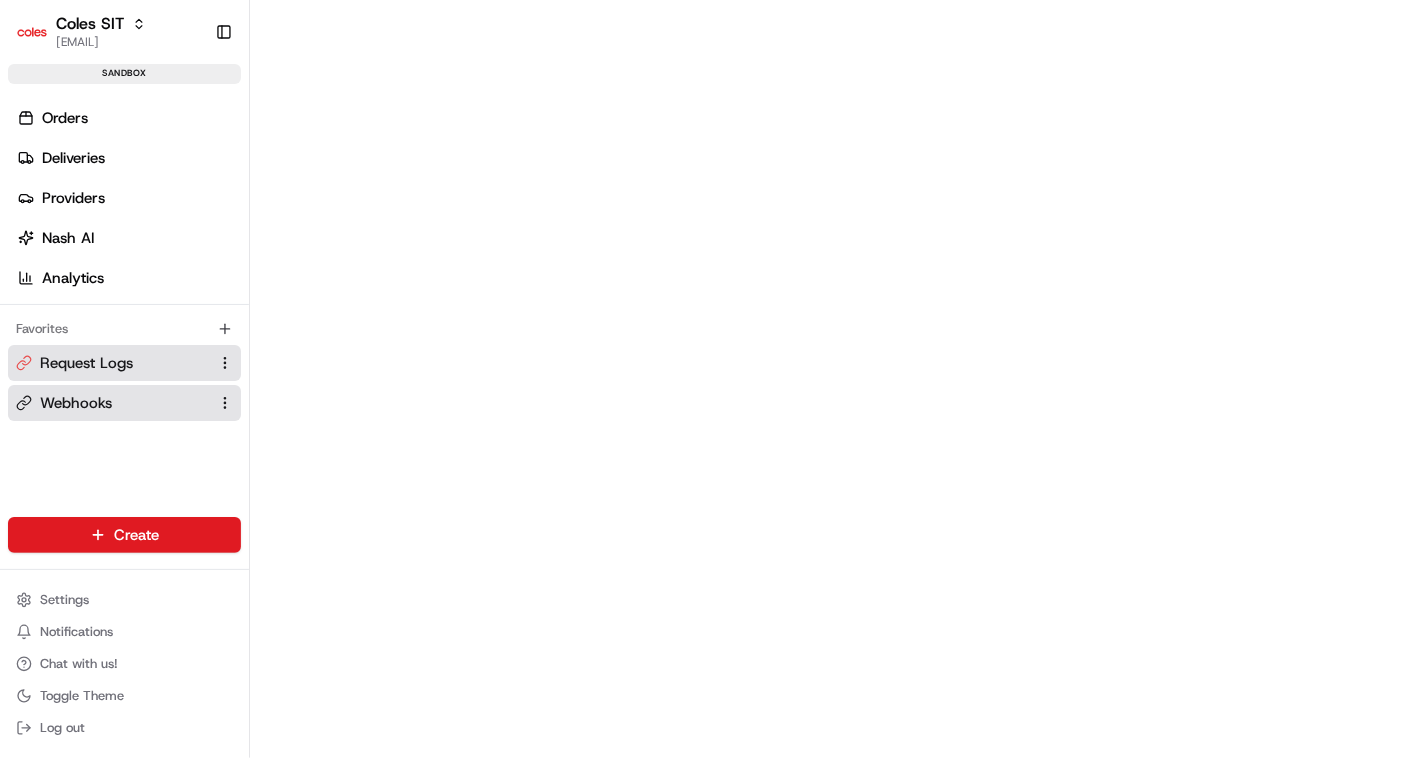 click on "Request Logs" at bounding box center [86, 363] 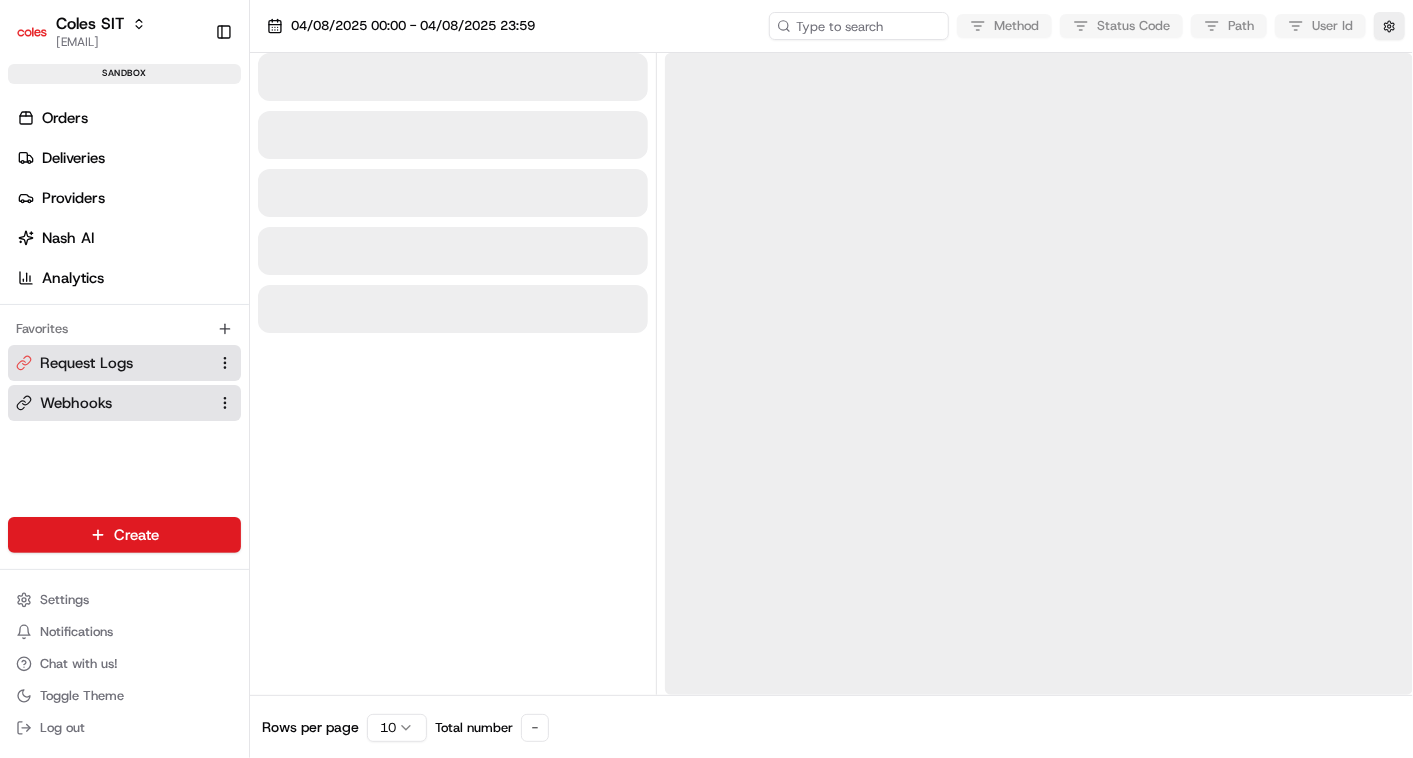 click on "Webhooks" at bounding box center (76, 403) 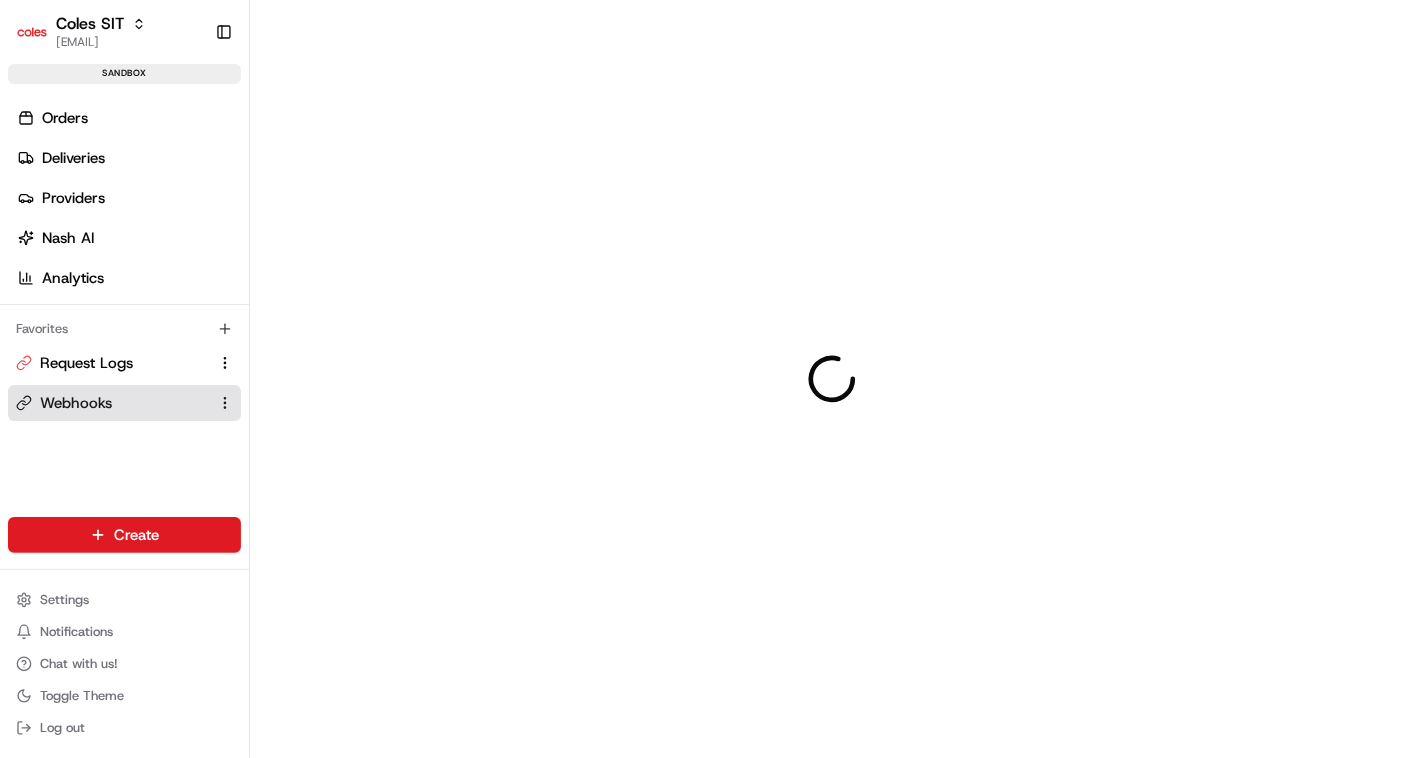 click on "Webhooks" at bounding box center [76, 403] 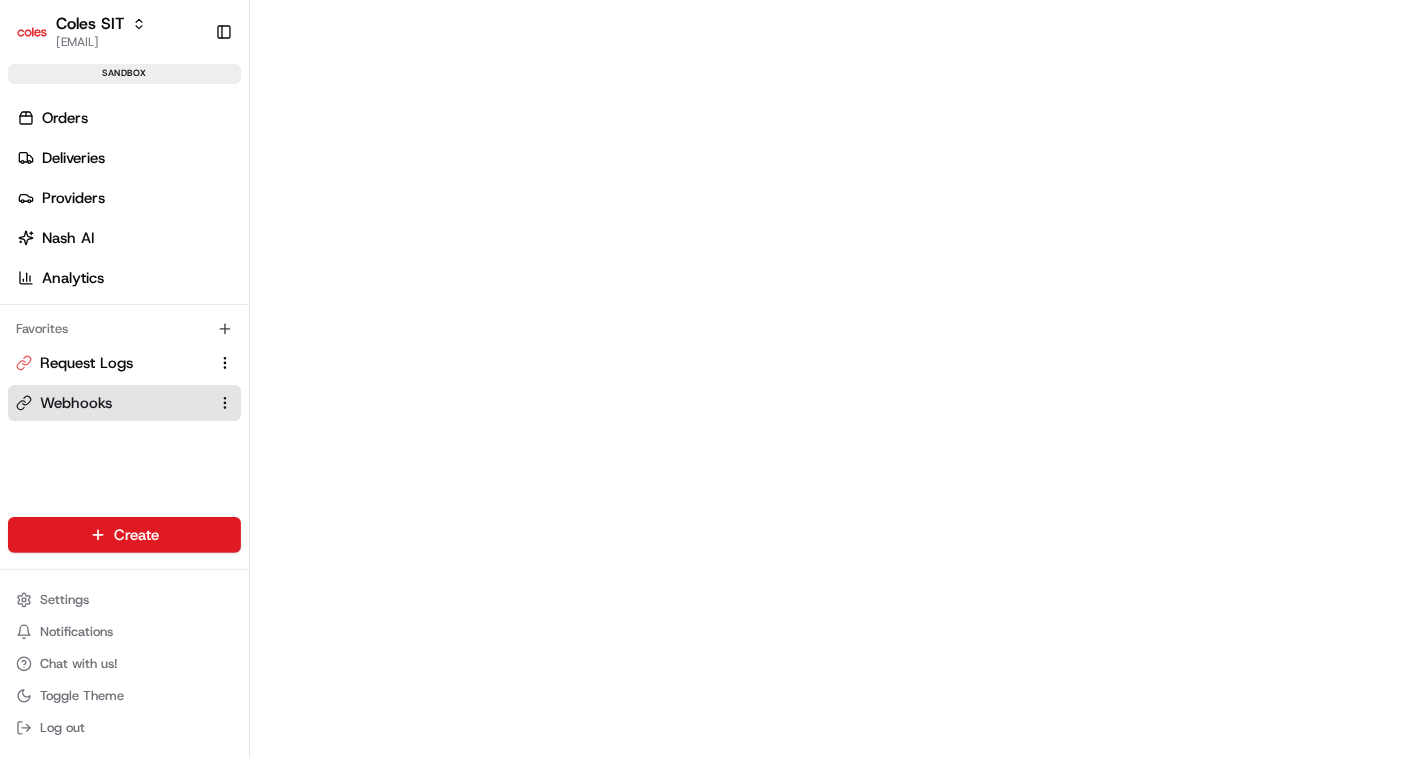click on "Webhooks" at bounding box center [76, 403] 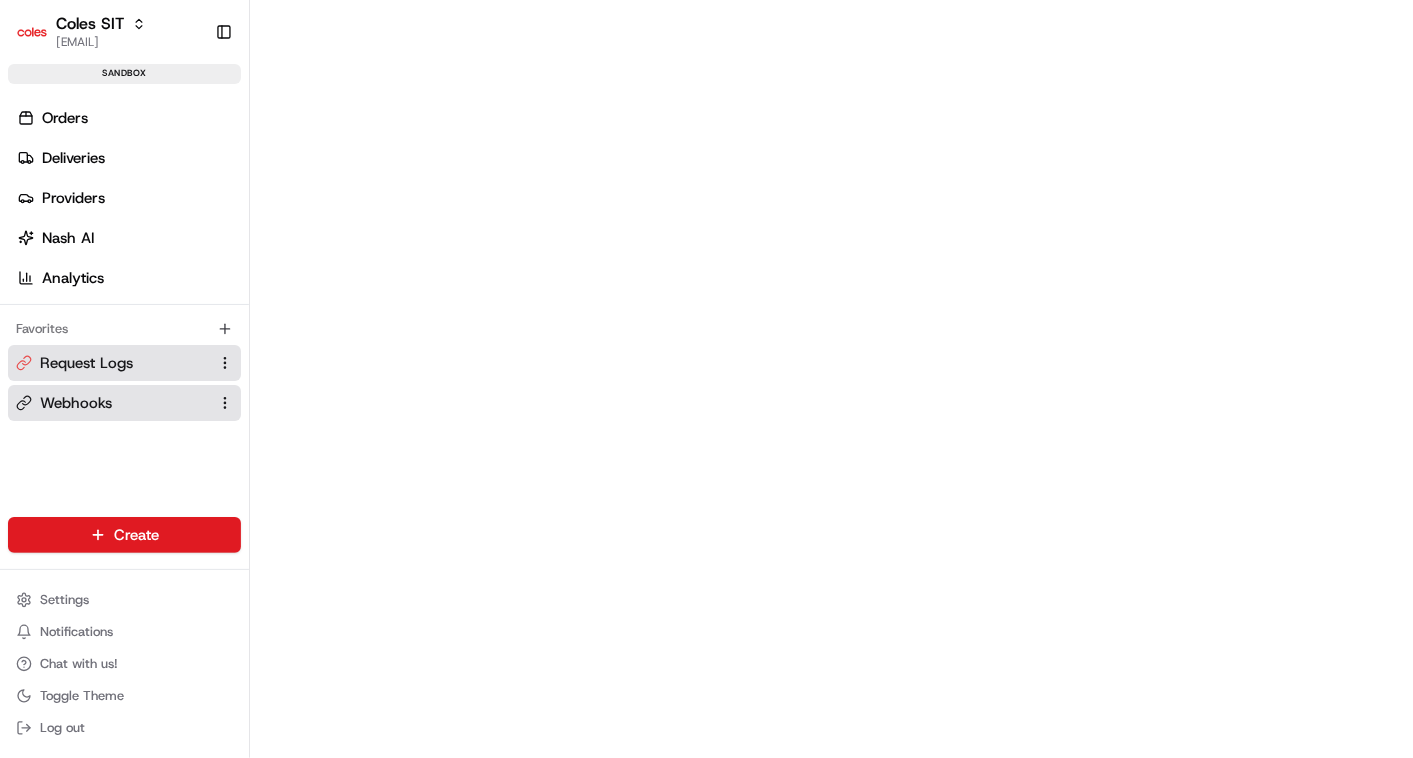 click on "Request Logs" at bounding box center [124, 363] 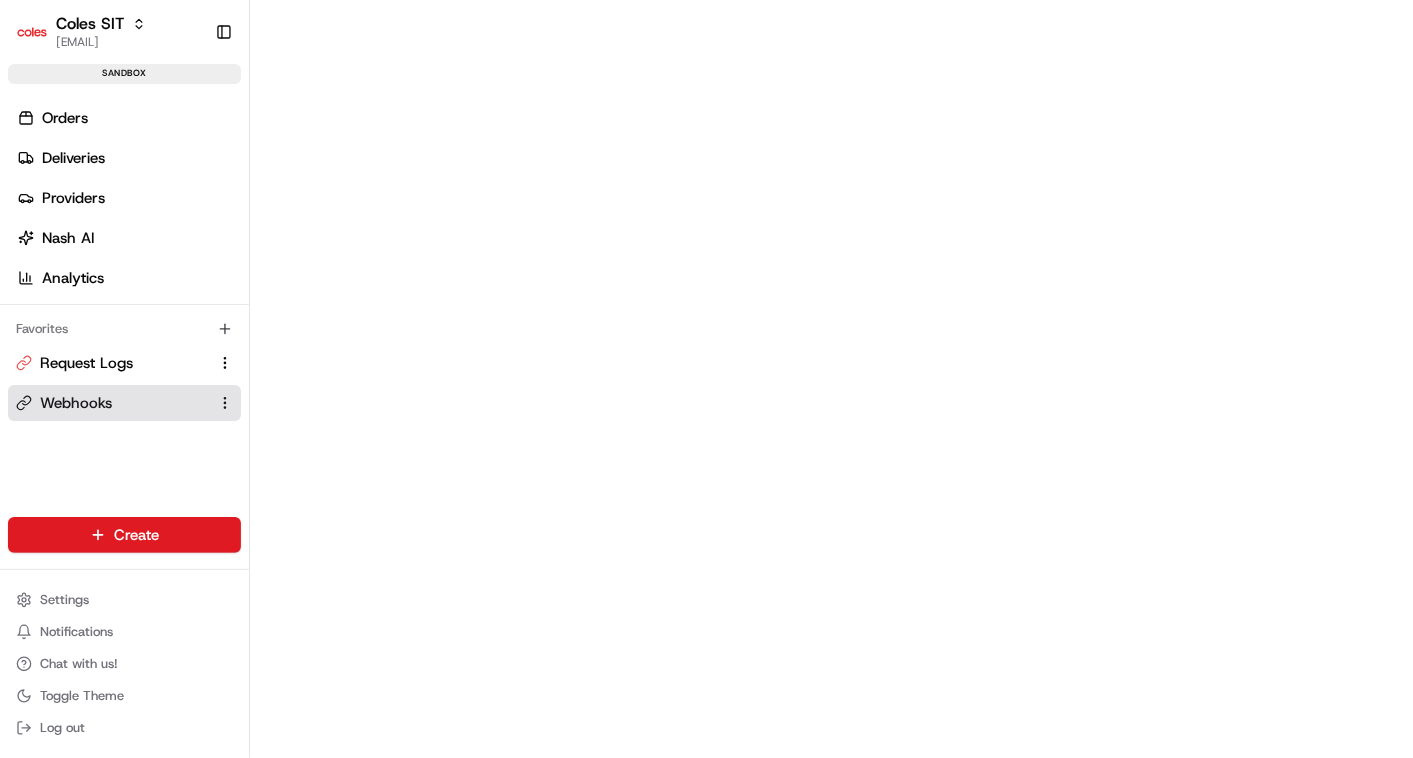click on "Webhooks" at bounding box center (76, 403) 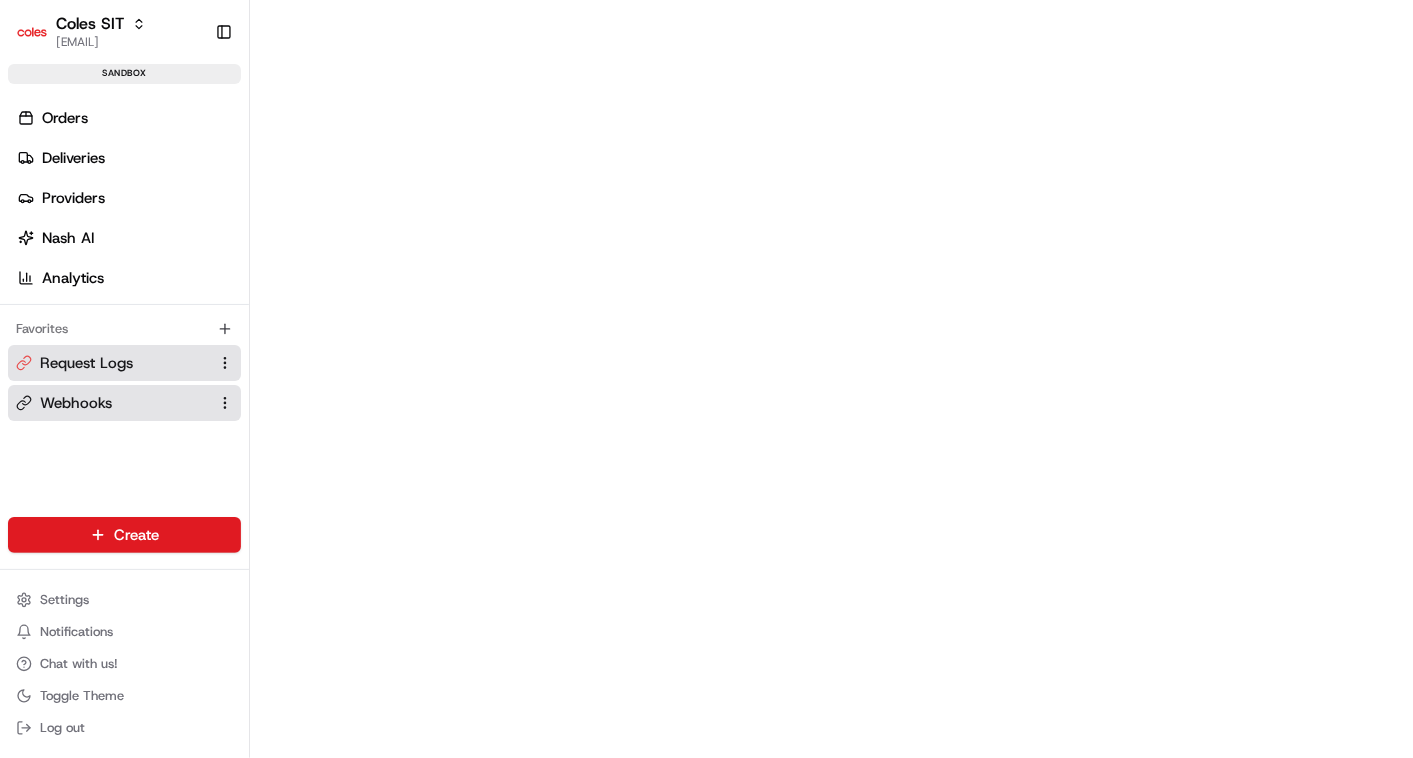 click on "Request Logs" at bounding box center [86, 363] 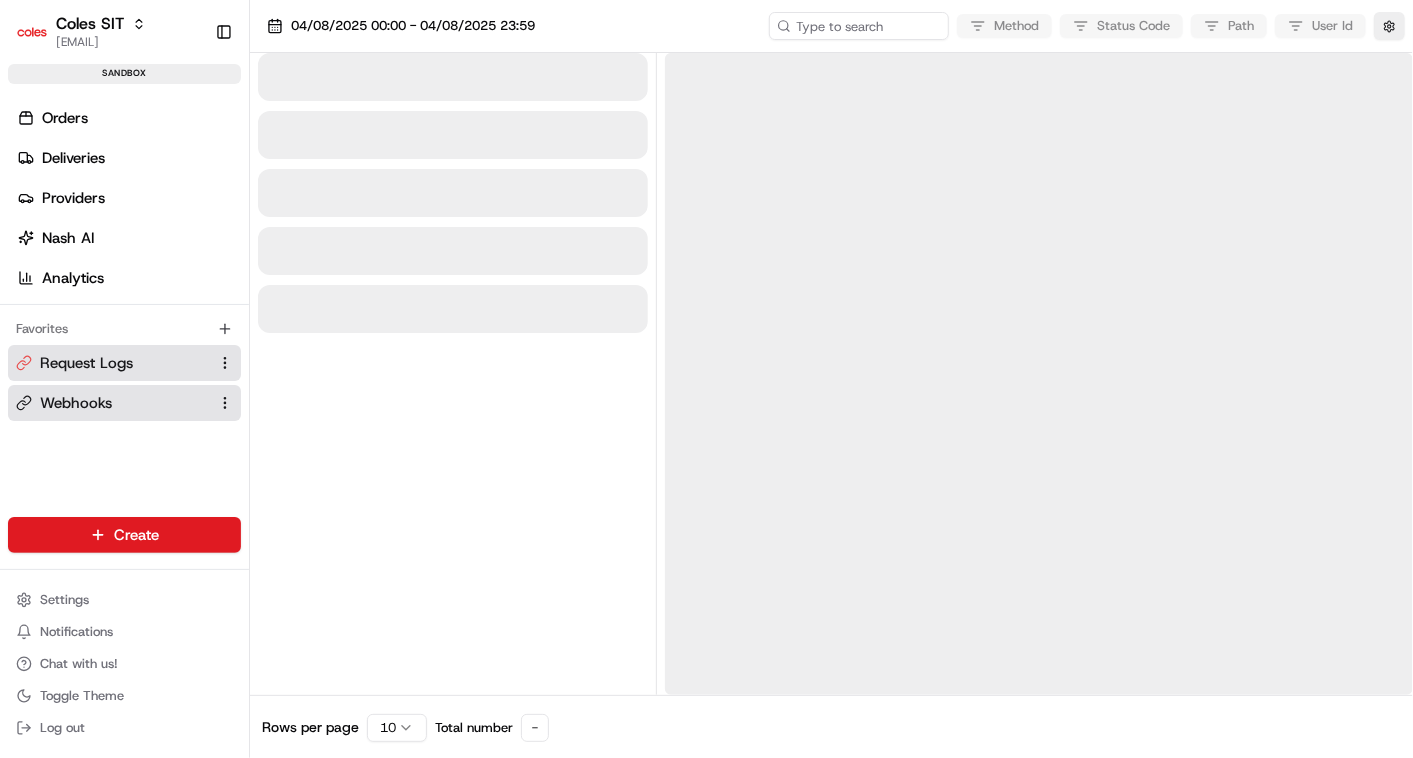 click on "Webhooks" at bounding box center [76, 403] 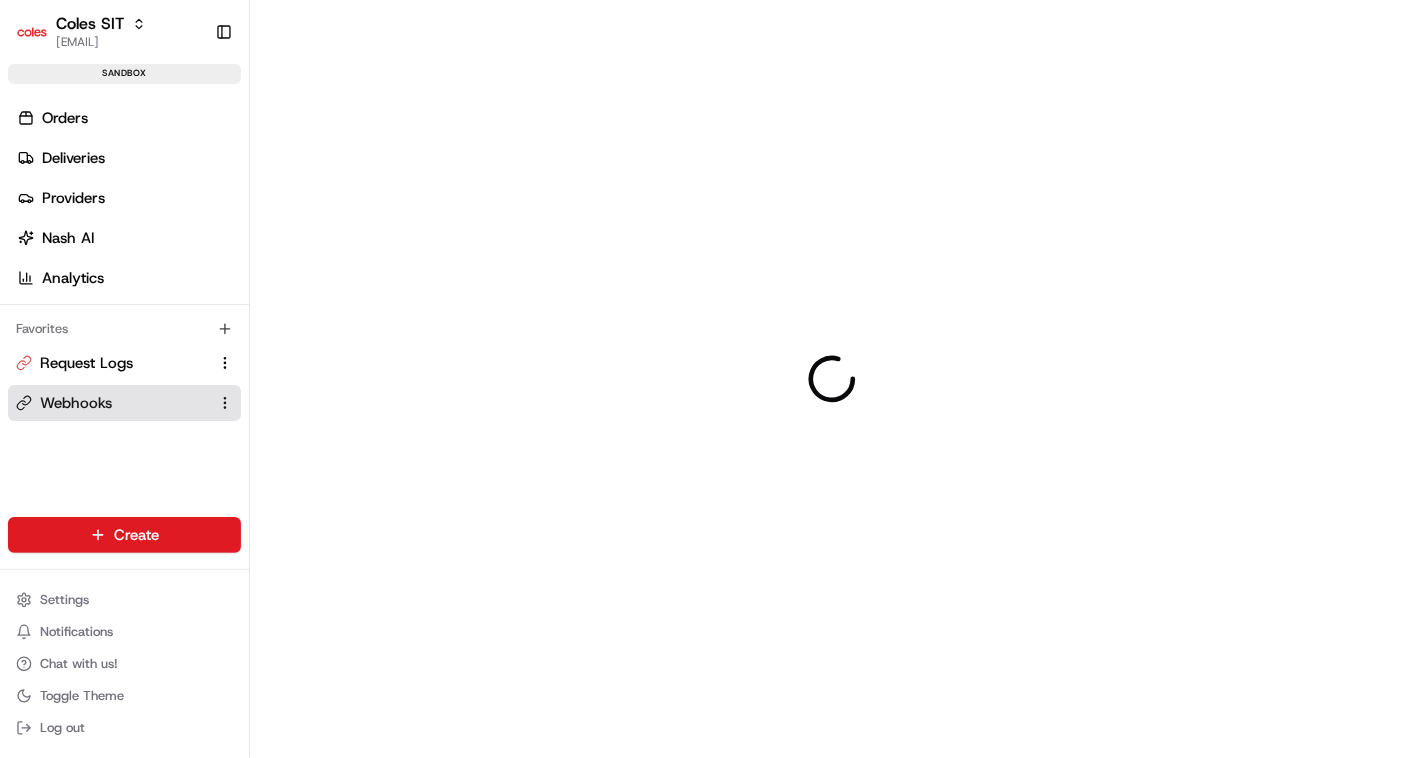 click on "Webhooks" at bounding box center [76, 403] 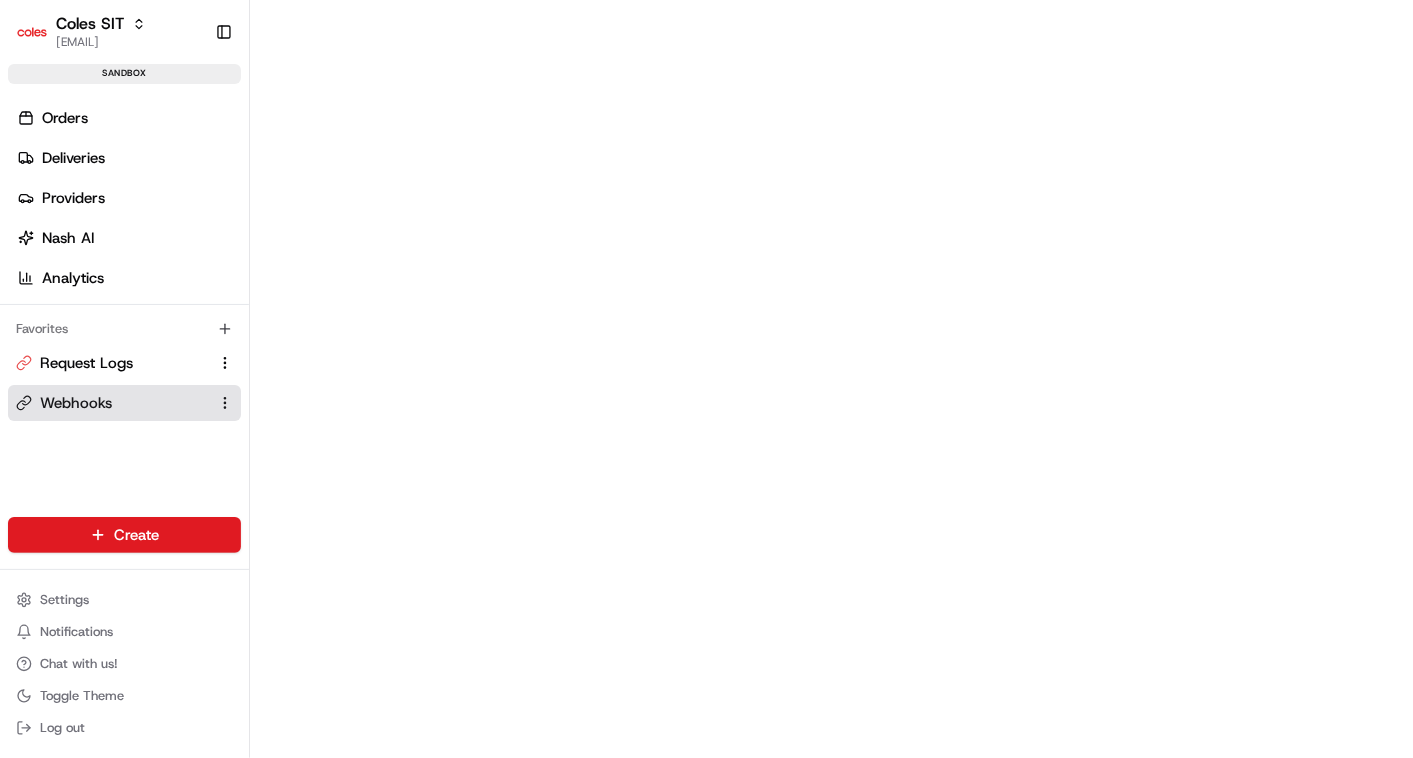 click on "Webhooks" at bounding box center [76, 403] 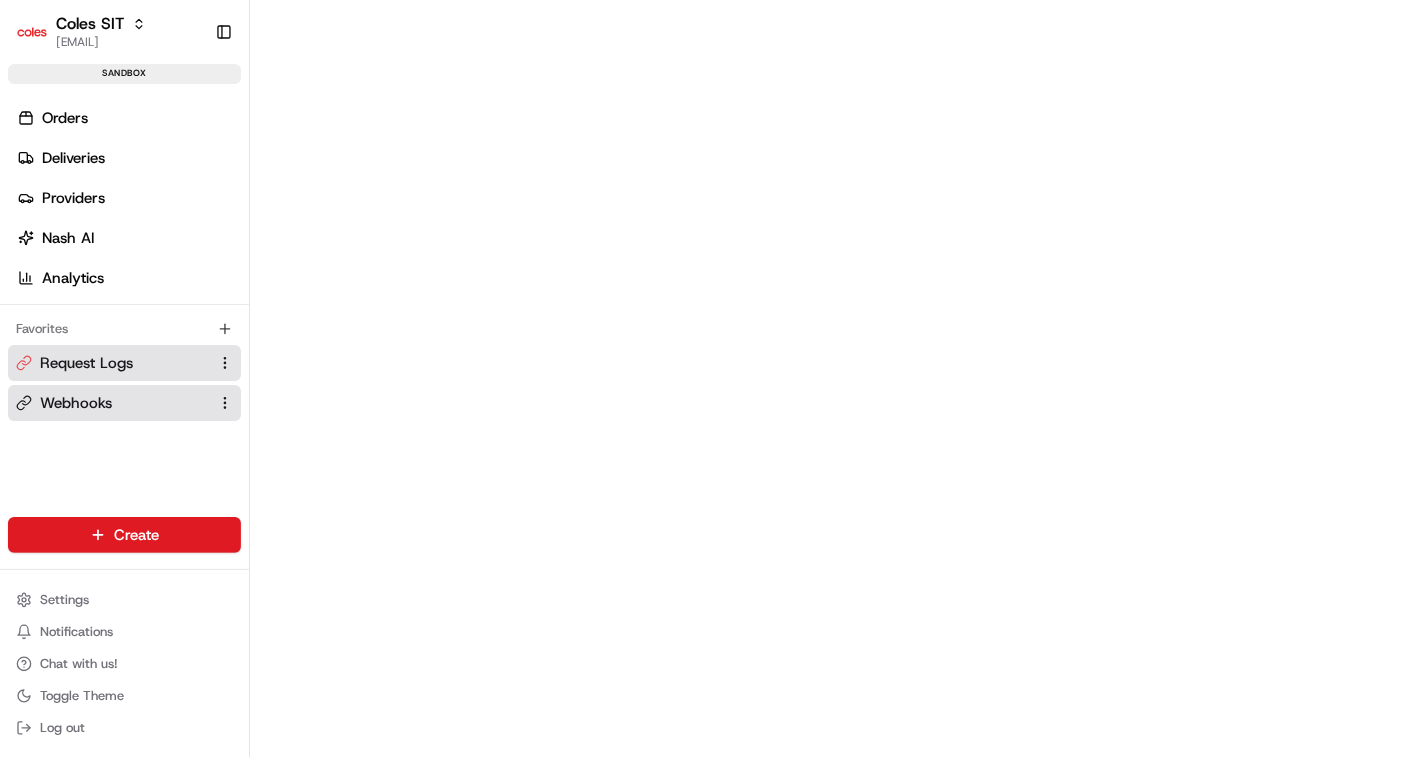click on "Request Logs" at bounding box center [86, 363] 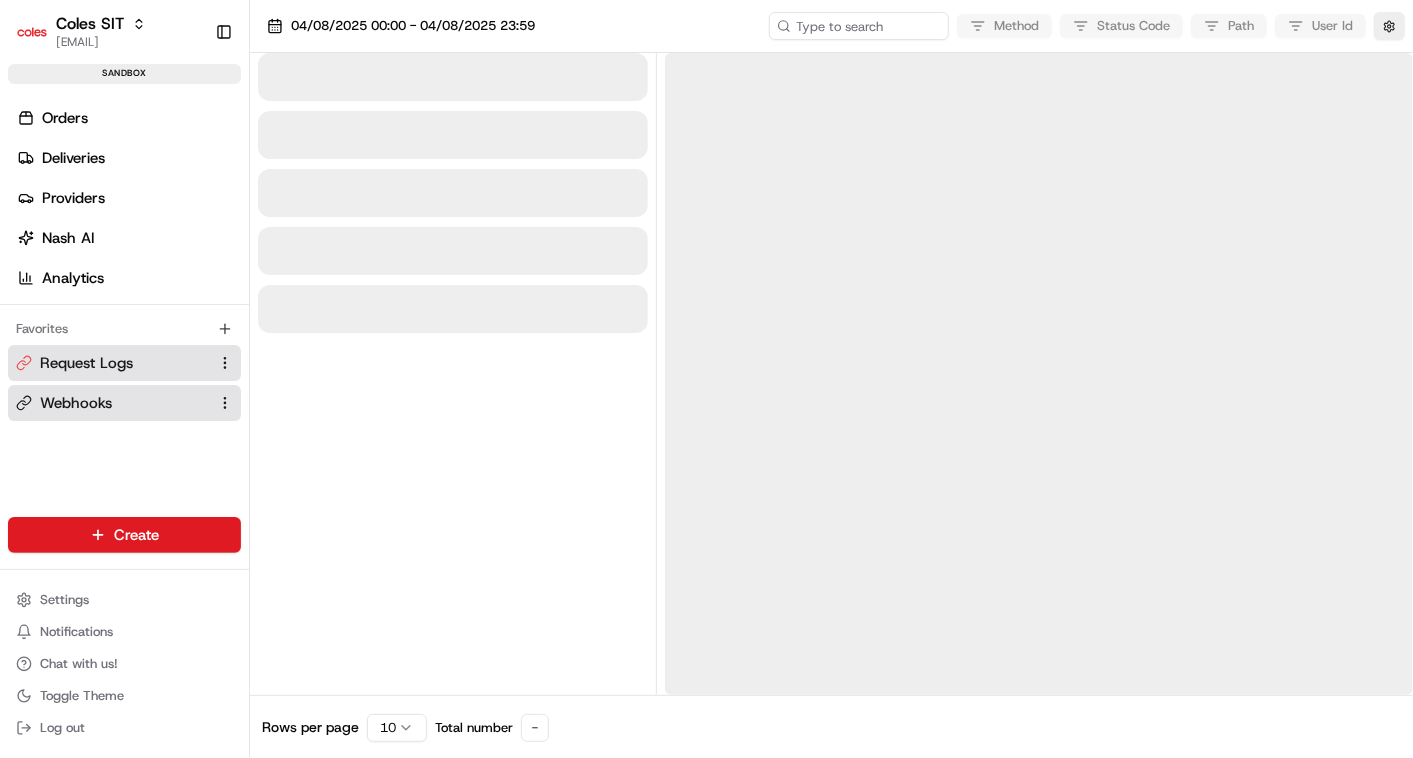 click on "Webhooks" at bounding box center [76, 403] 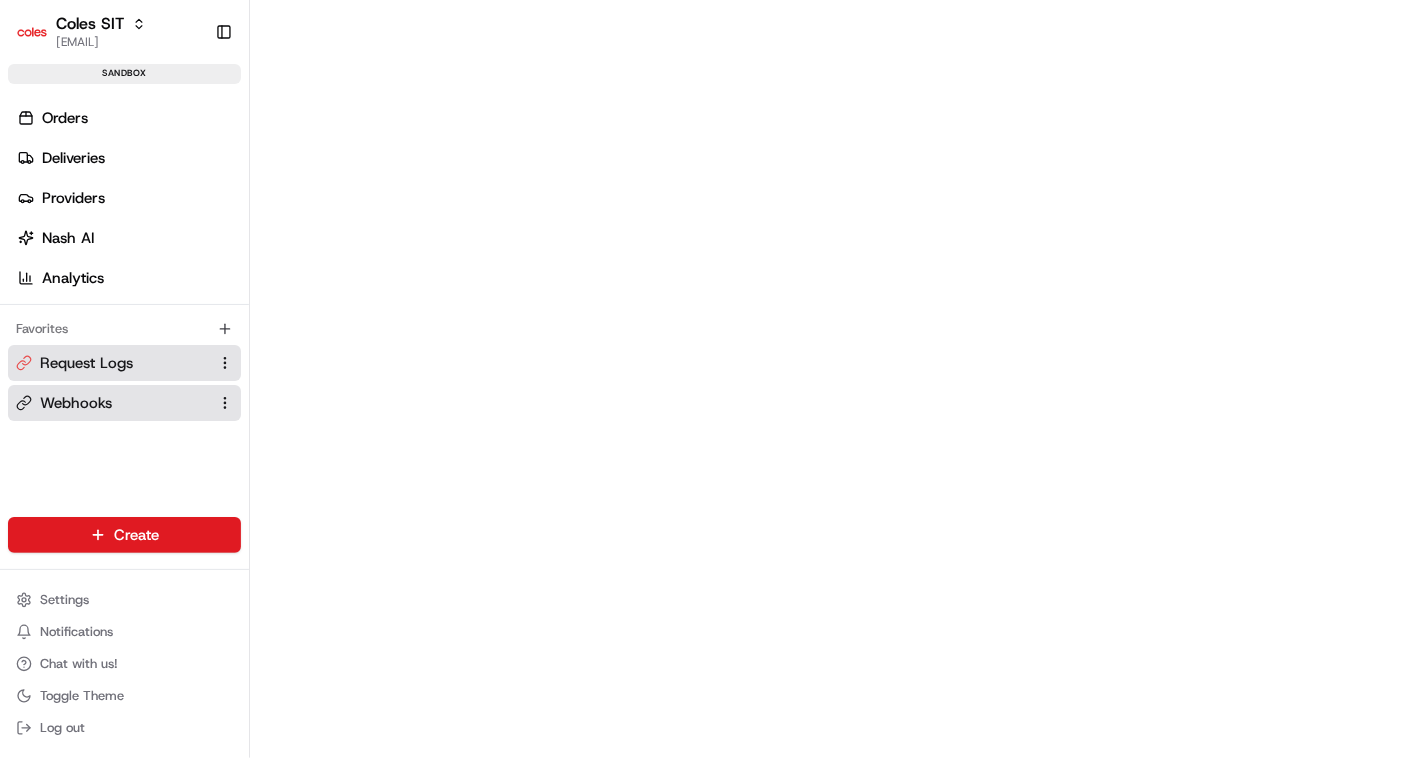 click on "Request Logs" at bounding box center (124, 363) 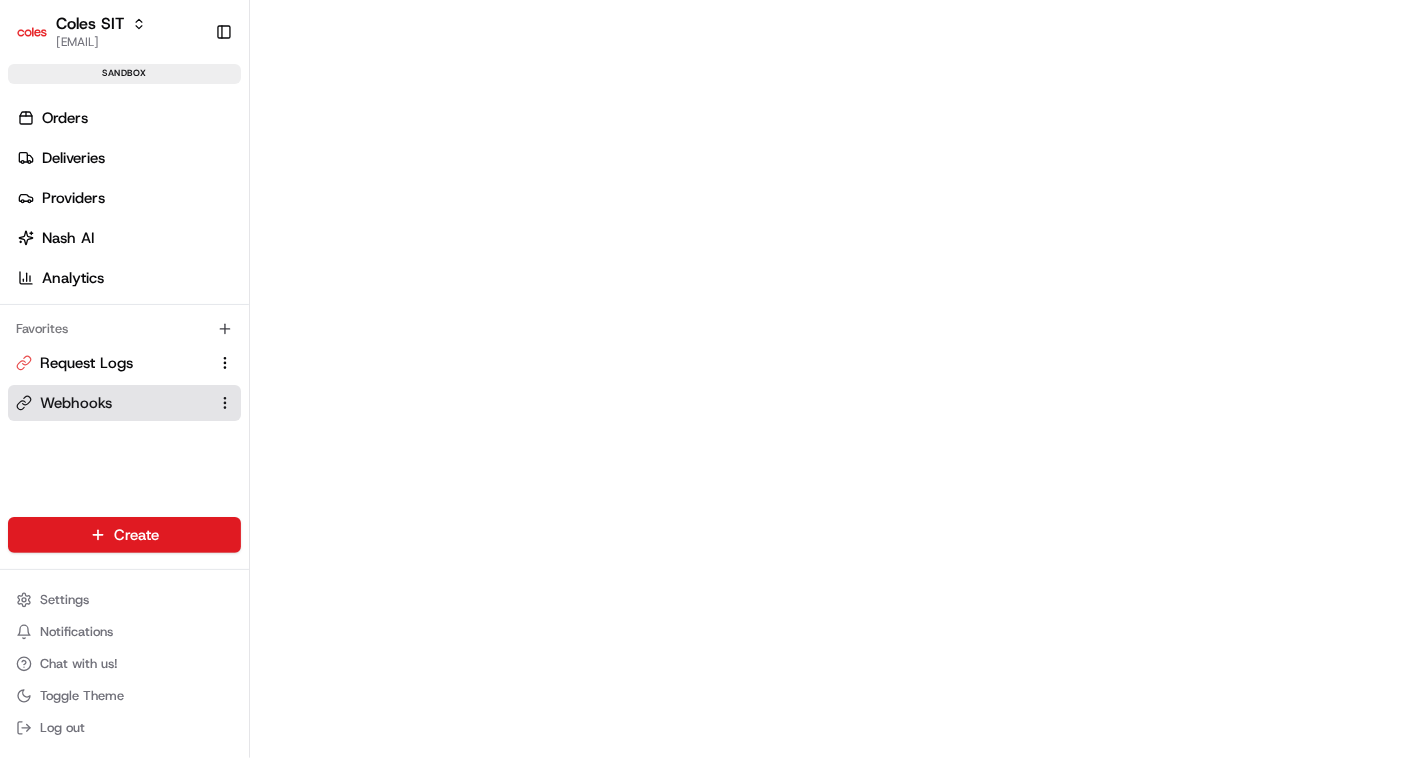 click on "Webhooks" at bounding box center [76, 403] 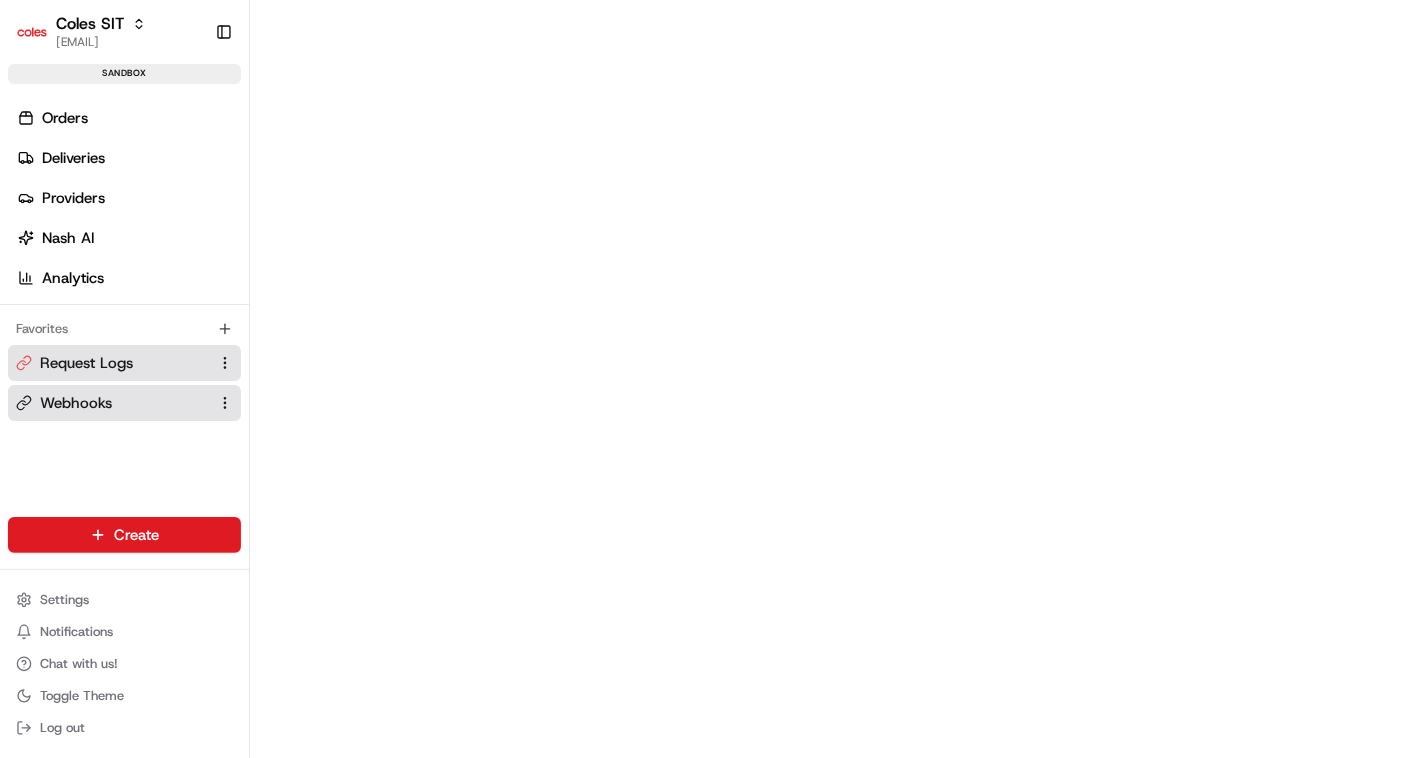 click on "Request Logs" at bounding box center (86, 363) 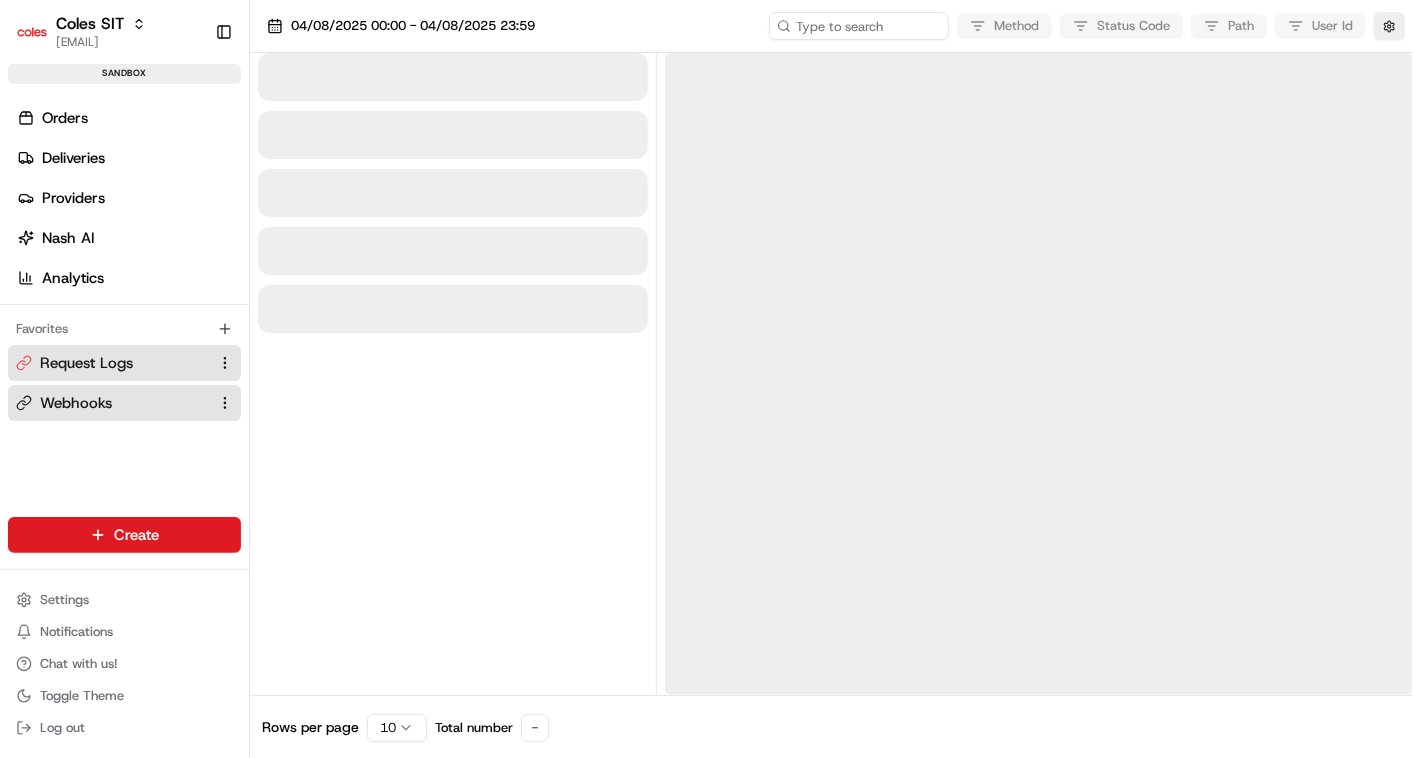 click on "Webhooks" at bounding box center (76, 403) 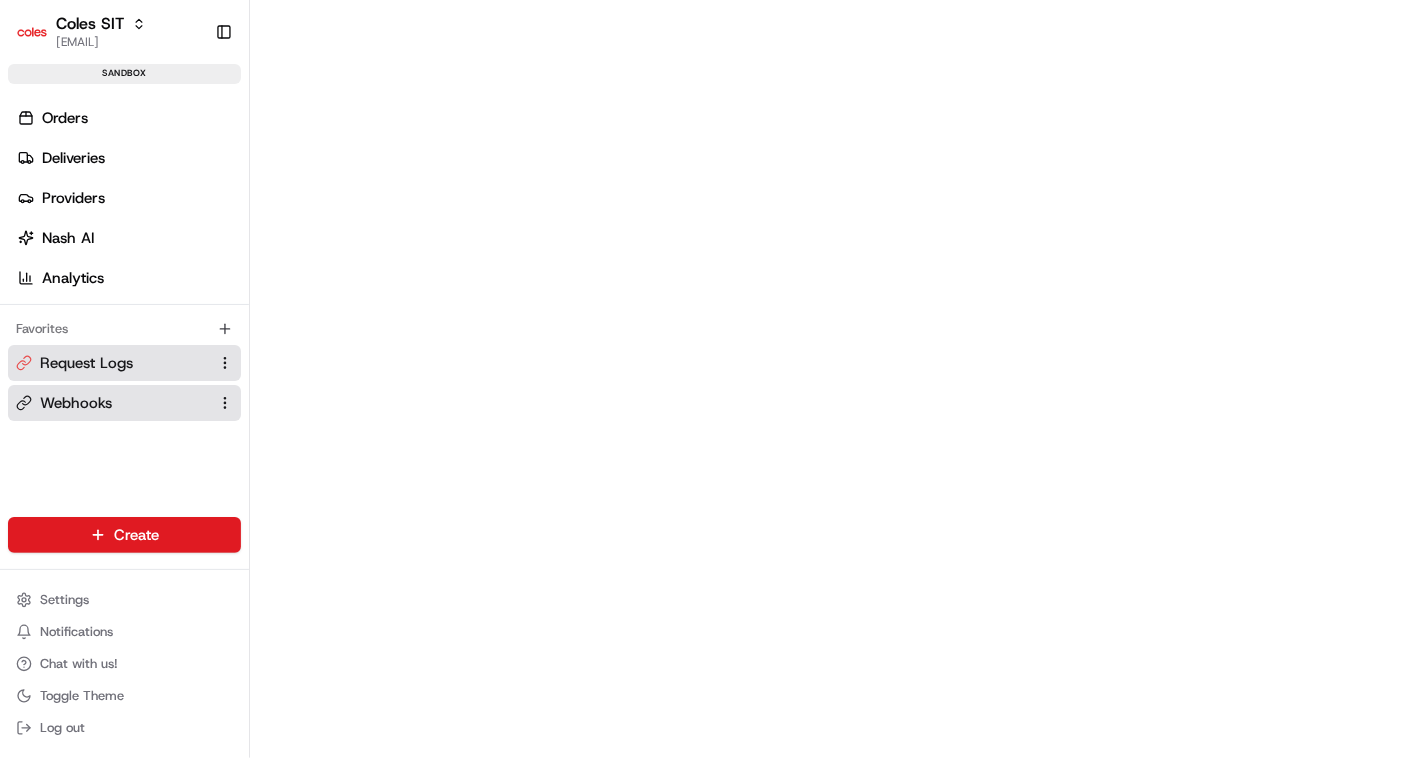 click on "Request Logs" at bounding box center [86, 363] 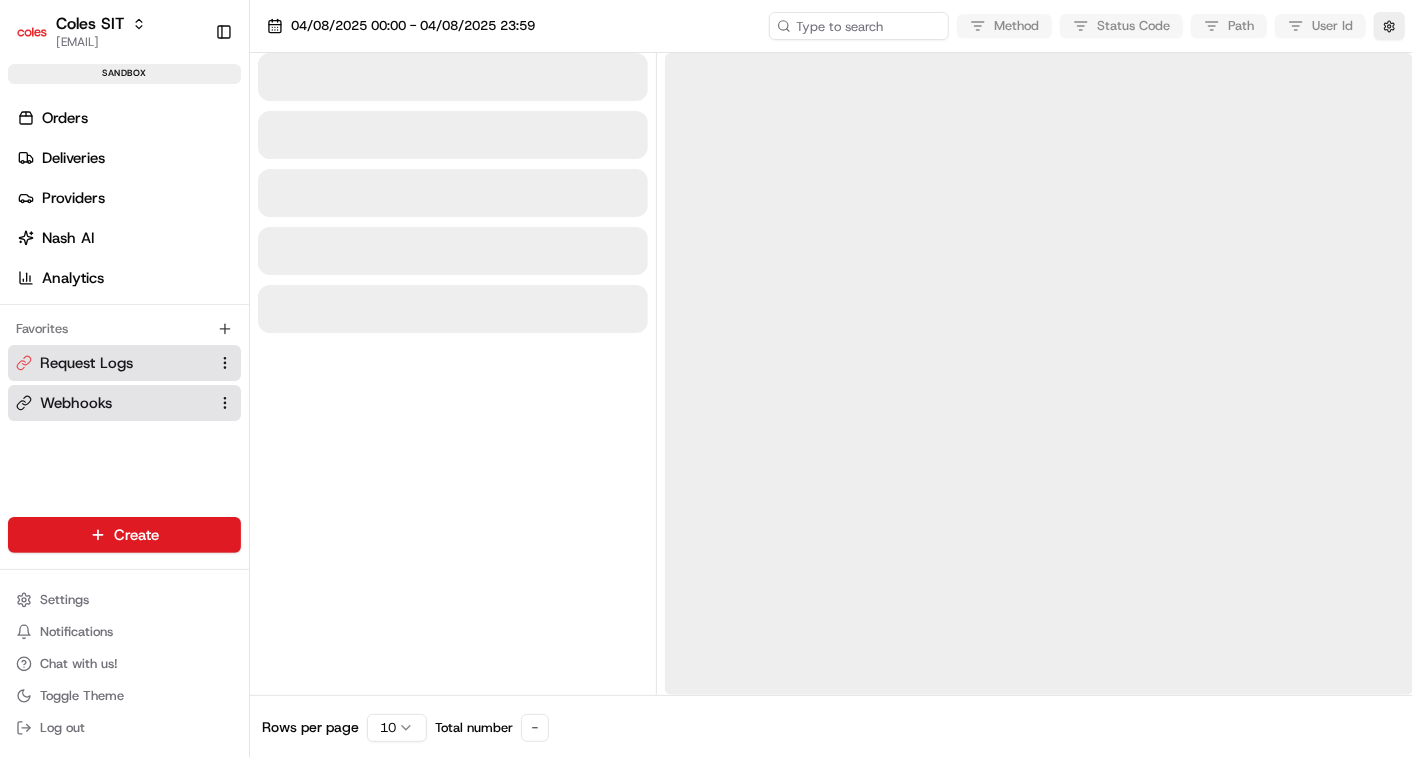 click on "Webhooks" at bounding box center (76, 403) 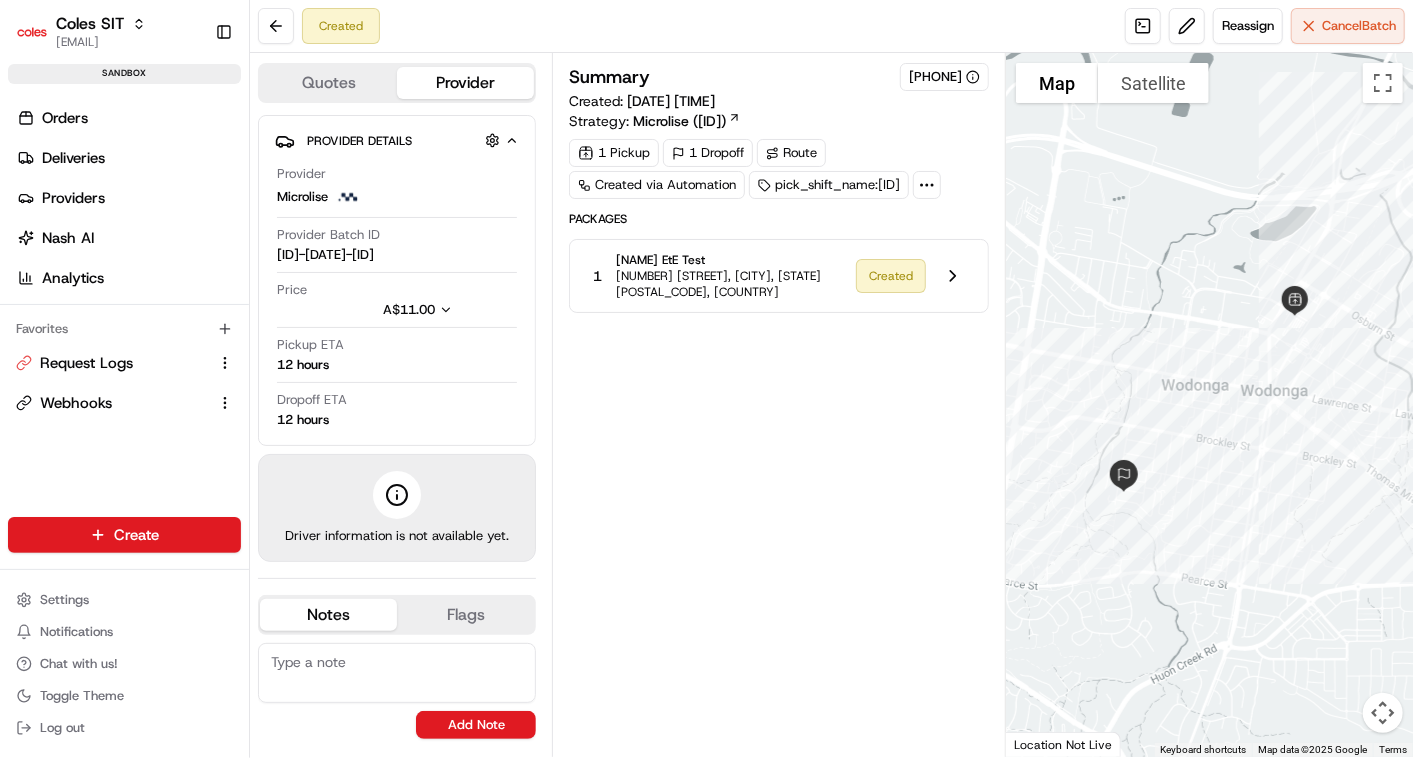 scroll, scrollTop: 0, scrollLeft: 0, axis: both 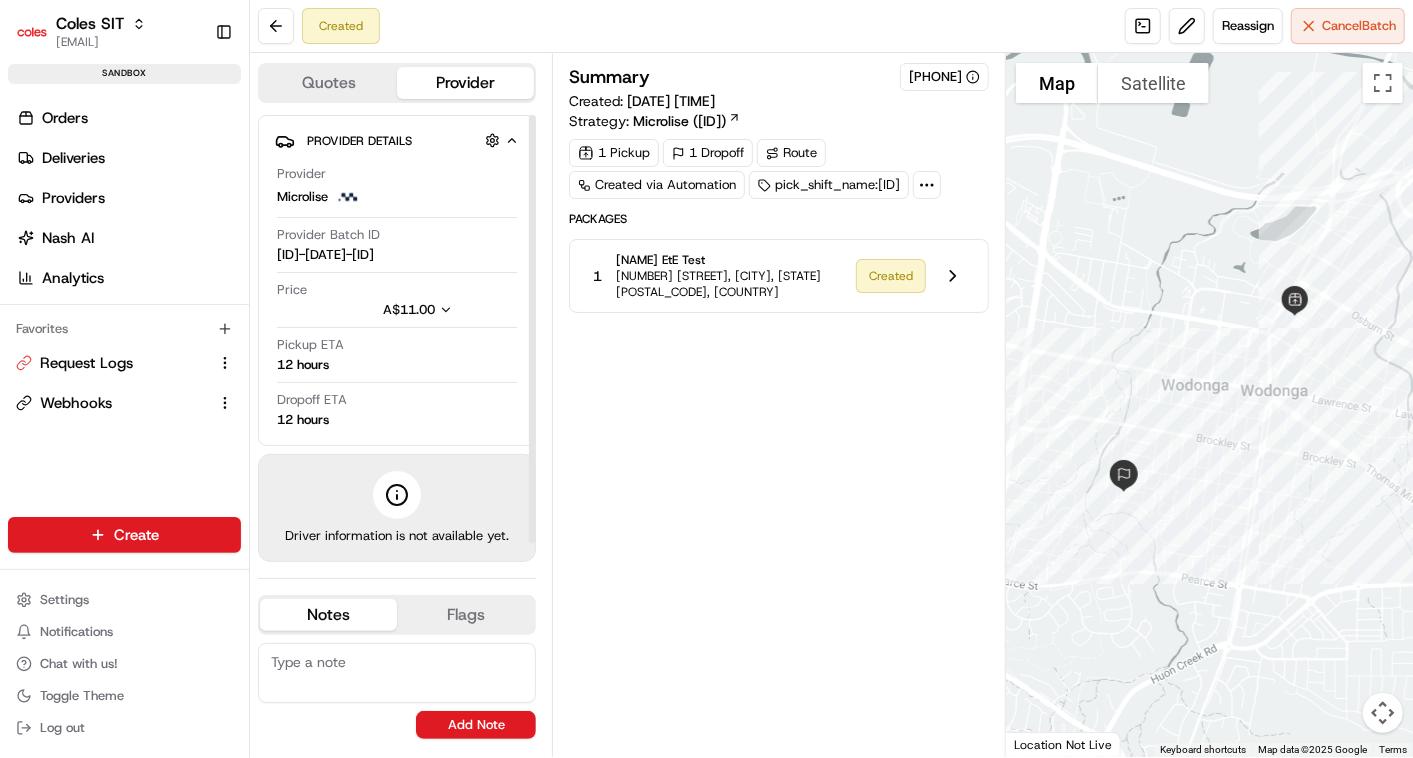 drag, startPoint x: 454, startPoint y: 253, endPoint x: 497, endPoint y: 262, distance: 43.931767 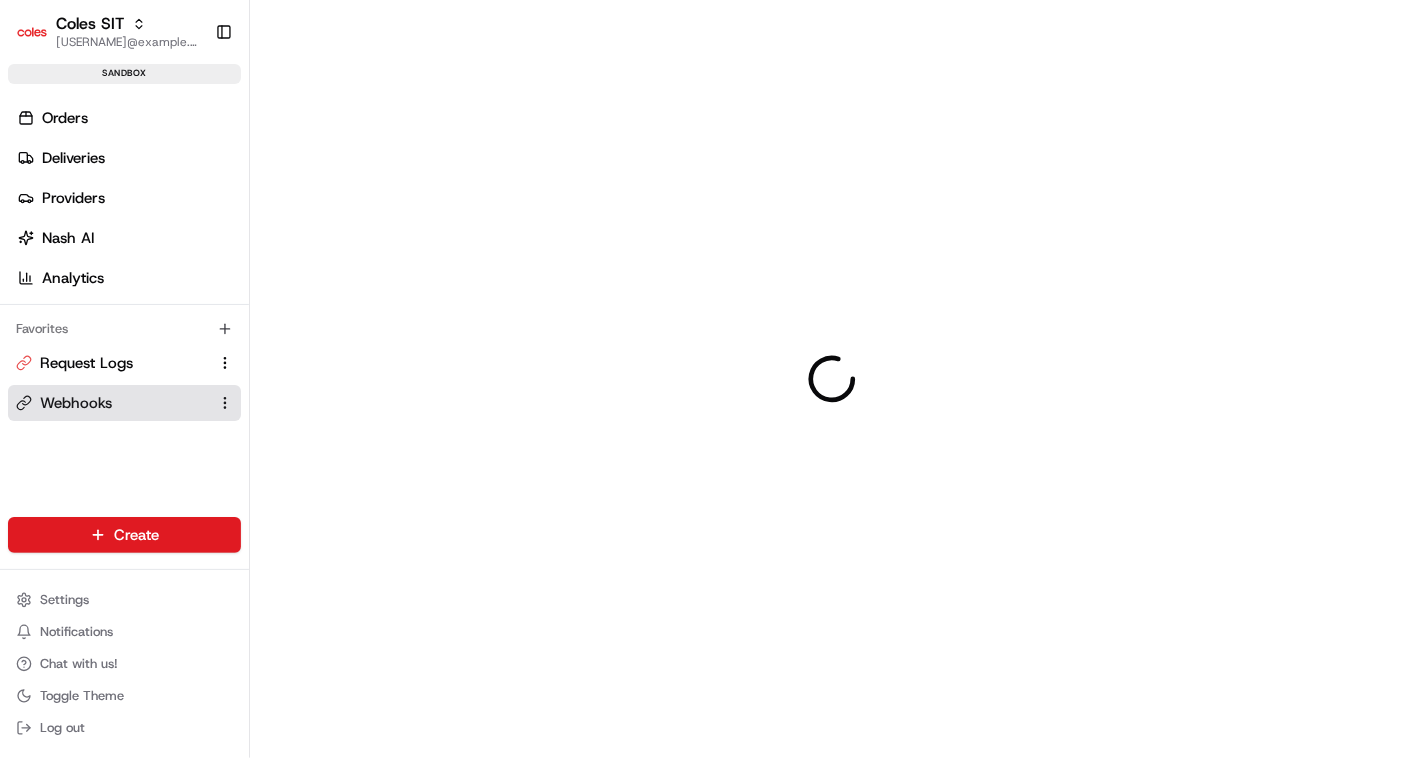 scroll, scrollTop: 0, scrollLeft: 0, axis: both 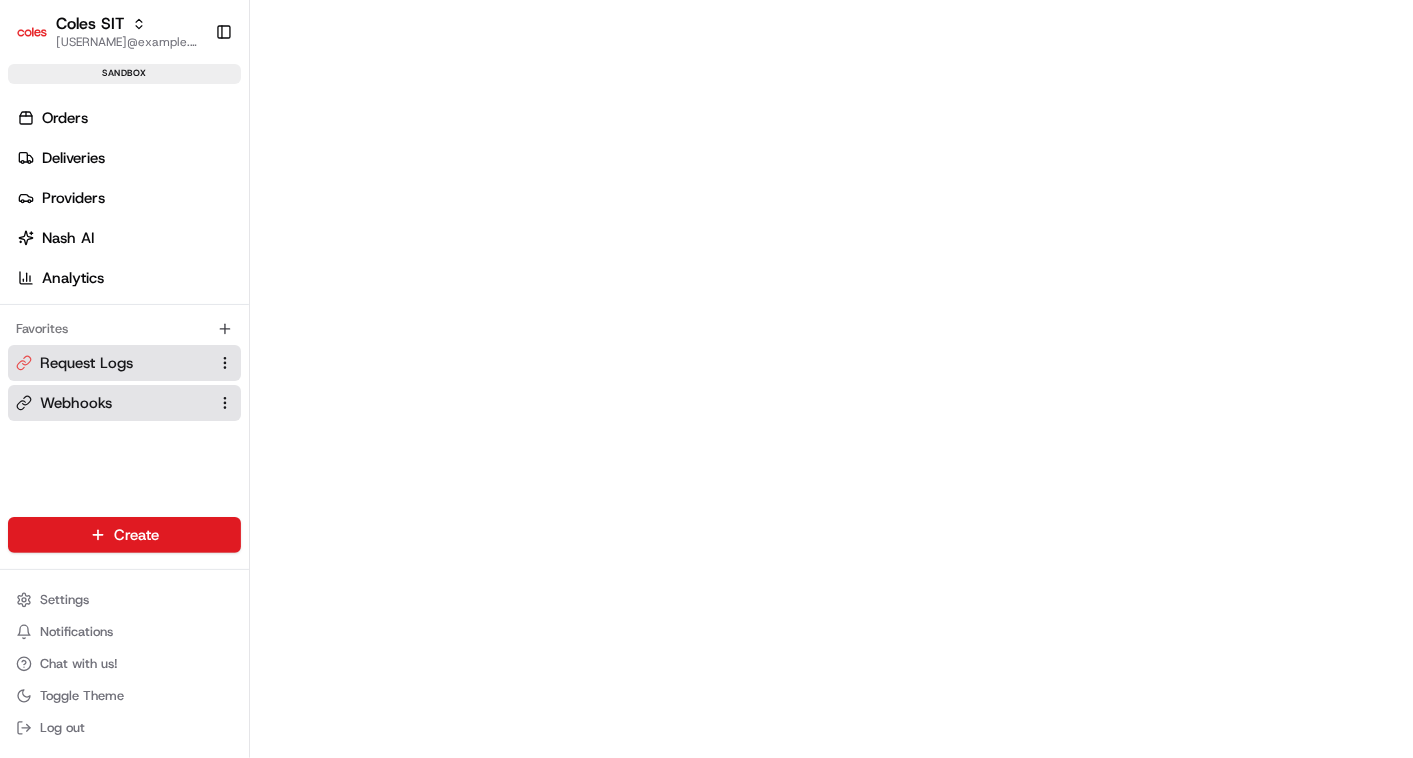 click on "Request Logs" at bounding box center [86, 363] 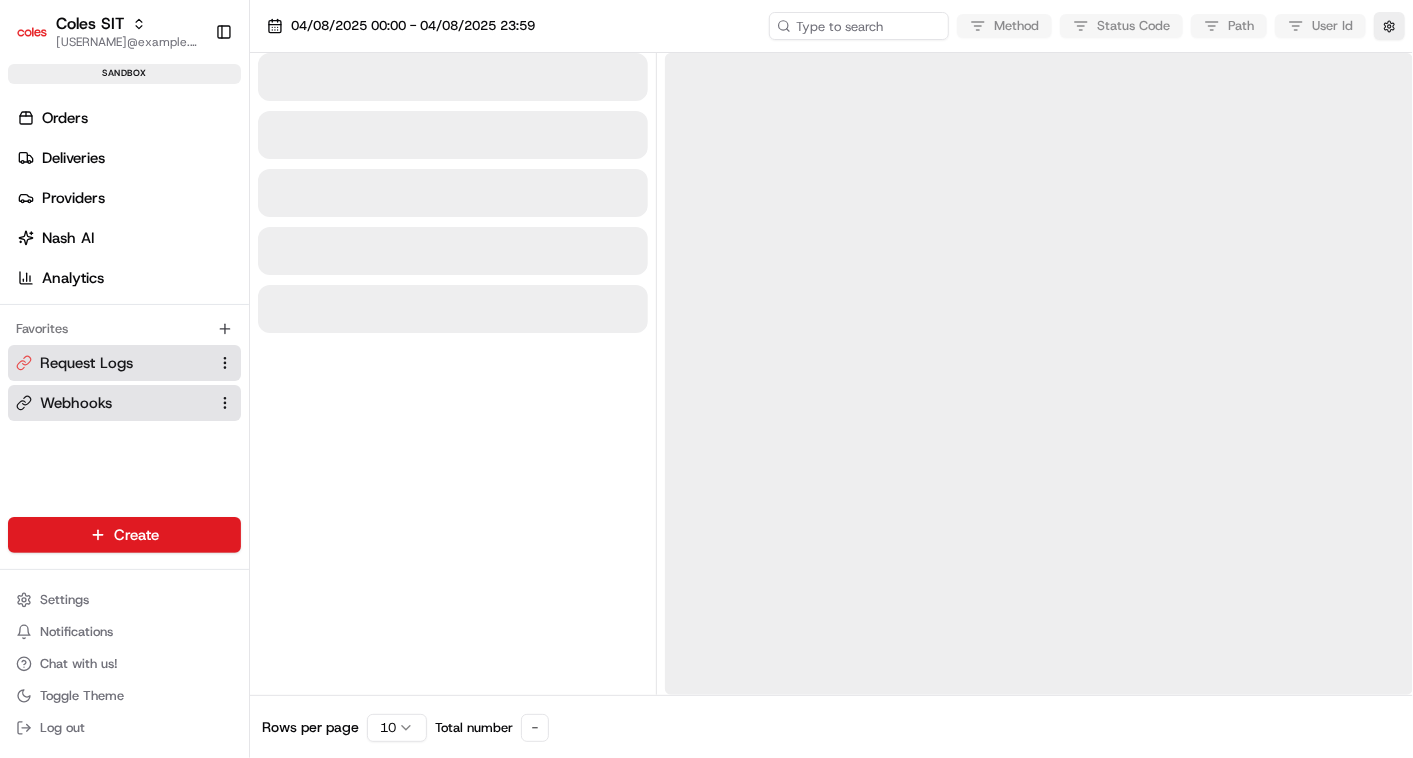 click on "Webhooks" at bounding box center (76, 403) 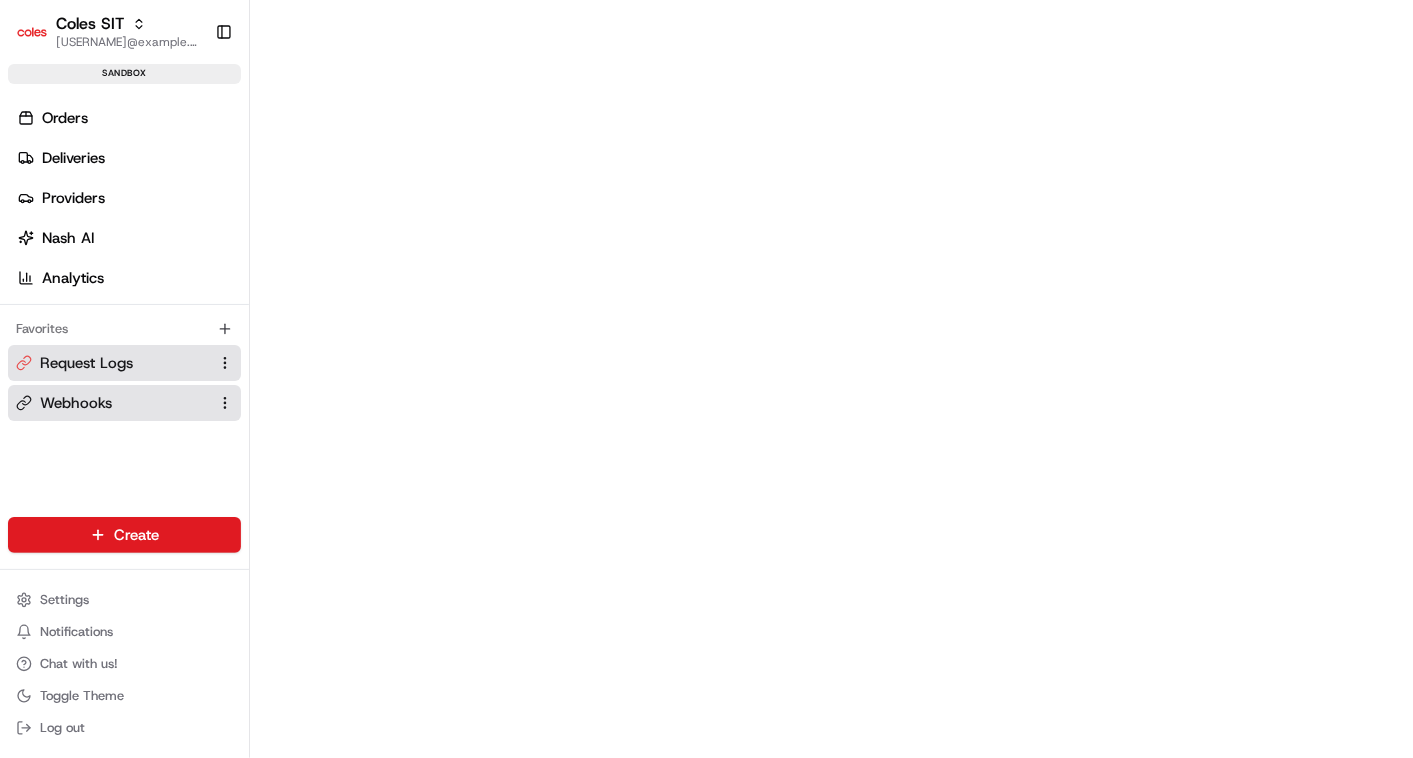 click on "Request Logs" at bounding box center [86, 363] 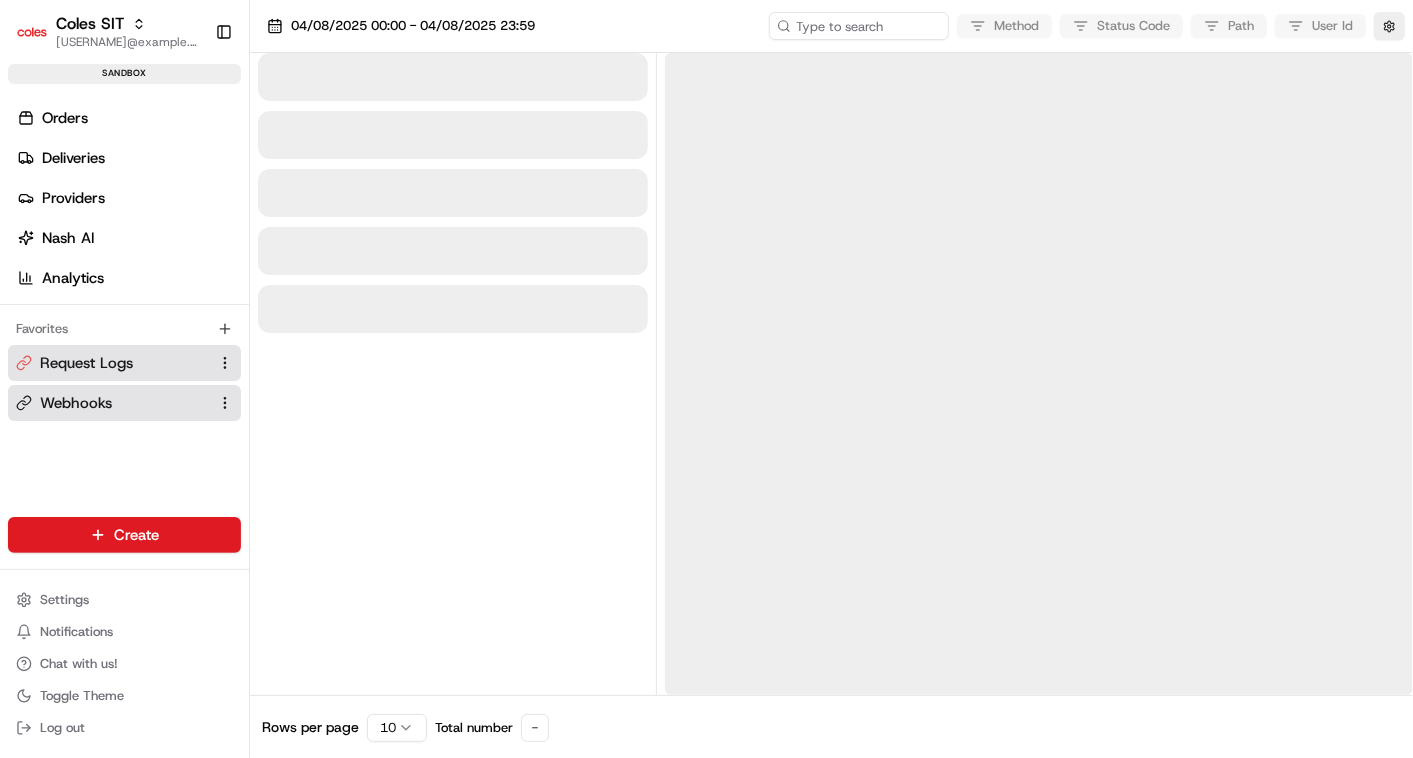 click on "Webhooks" at bounding box center (76, 403) 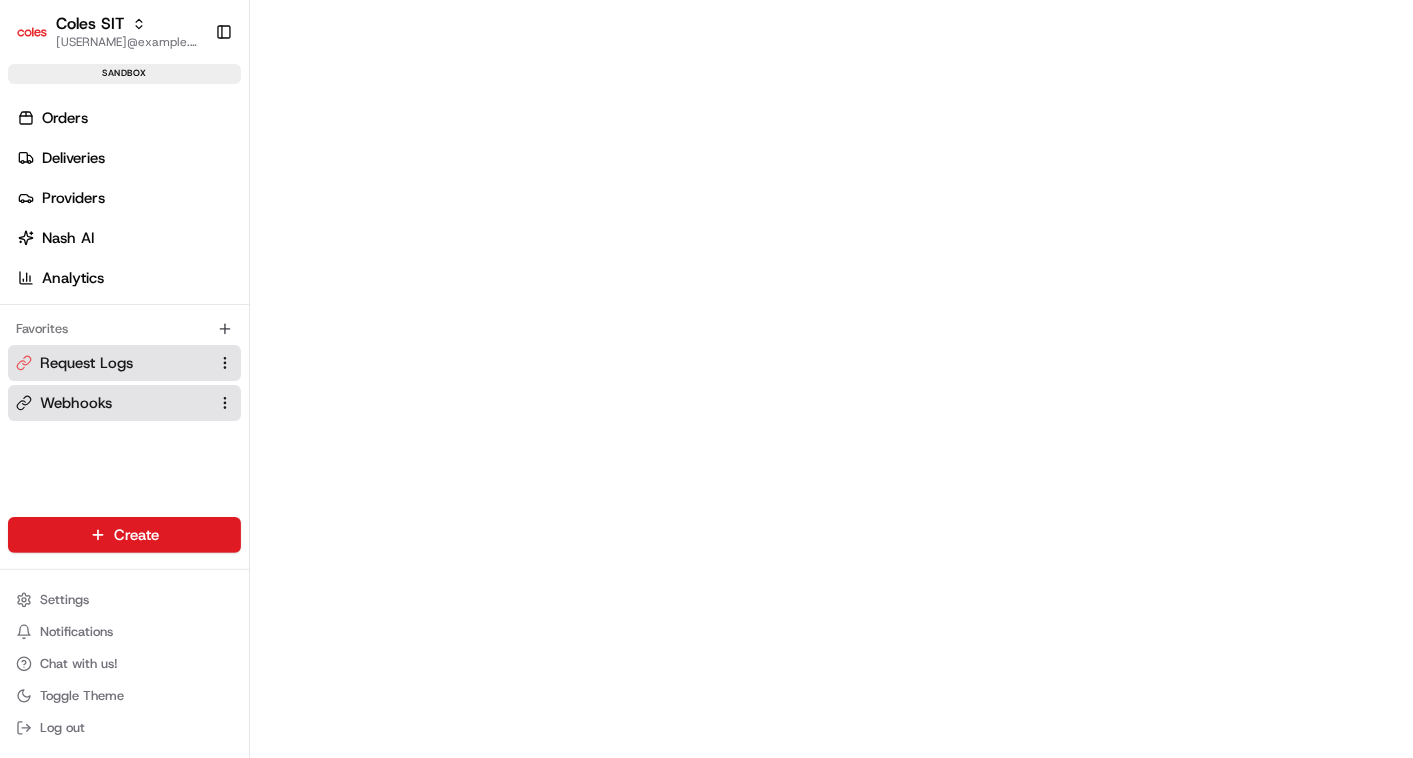 click on "Request Logs" at bounding box center (86, 363) 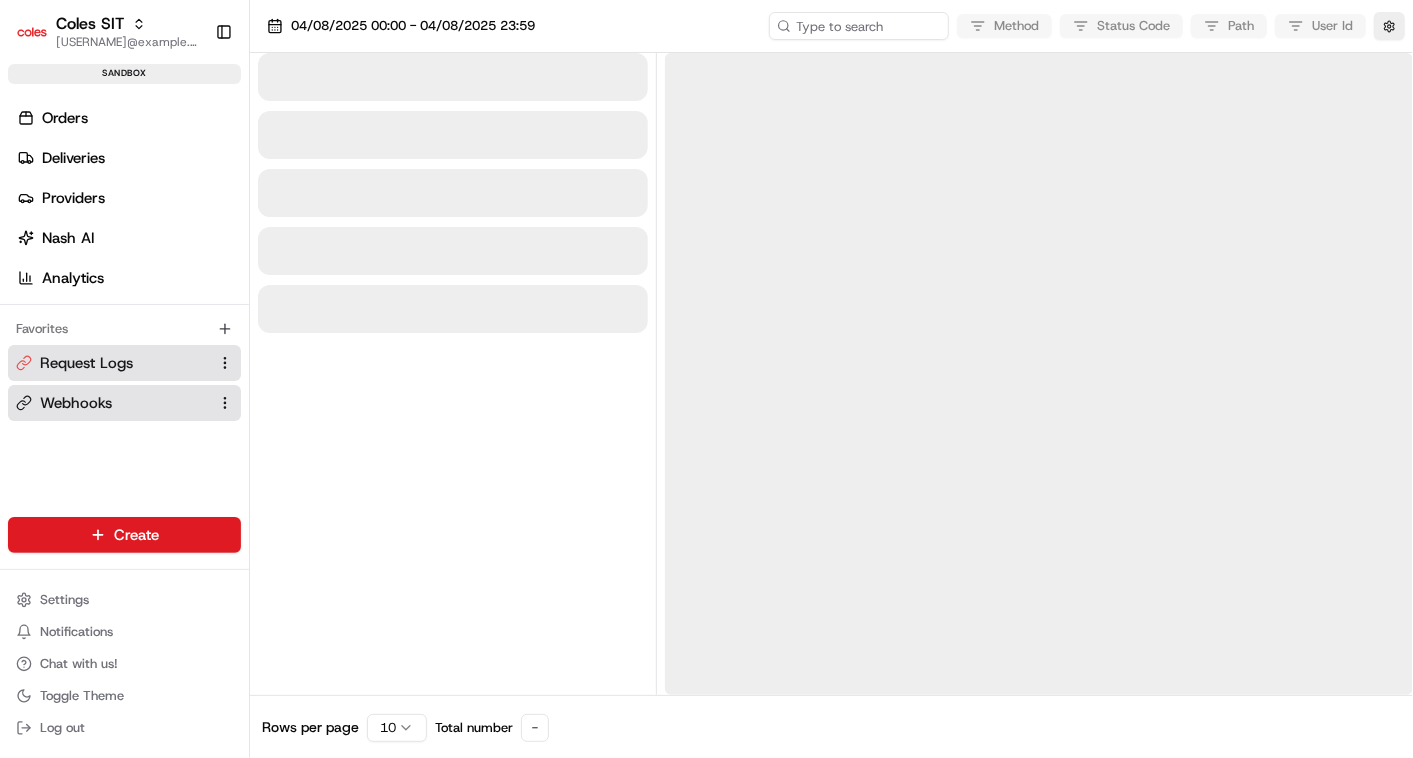 click on "Webhooks" at bounding box center (76, 403) 